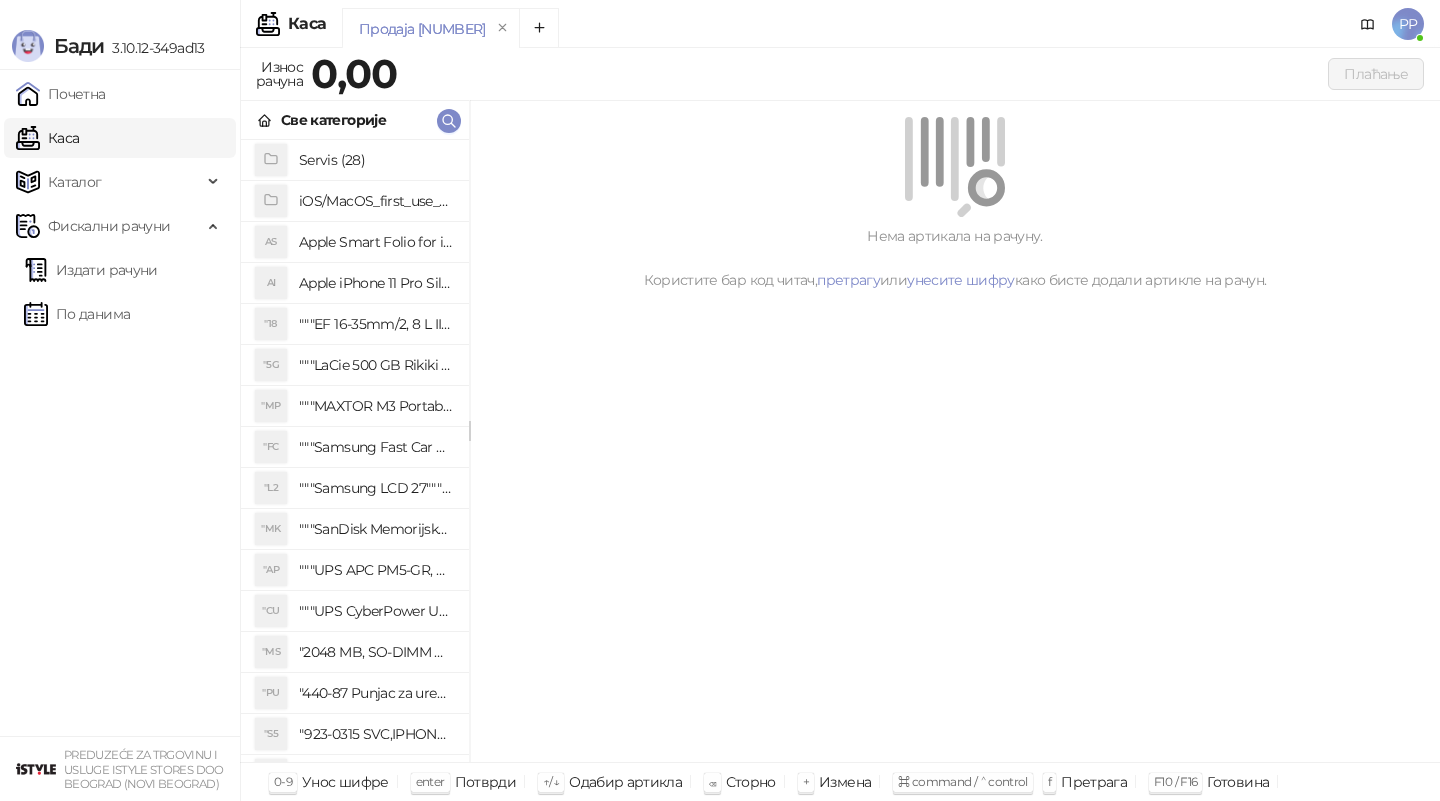 scroll, scrollTop: 0, scrollLeft: 0, axis: both 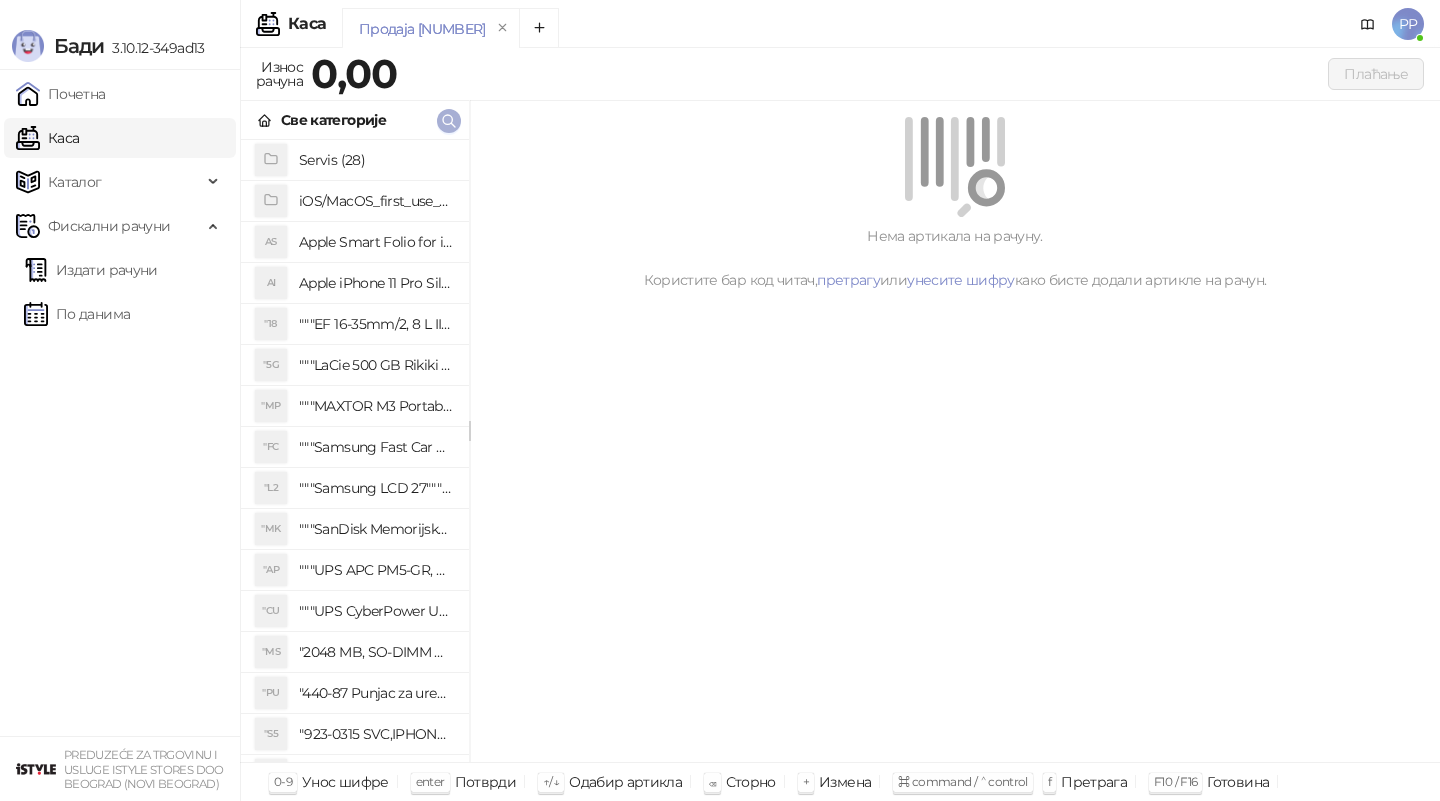click 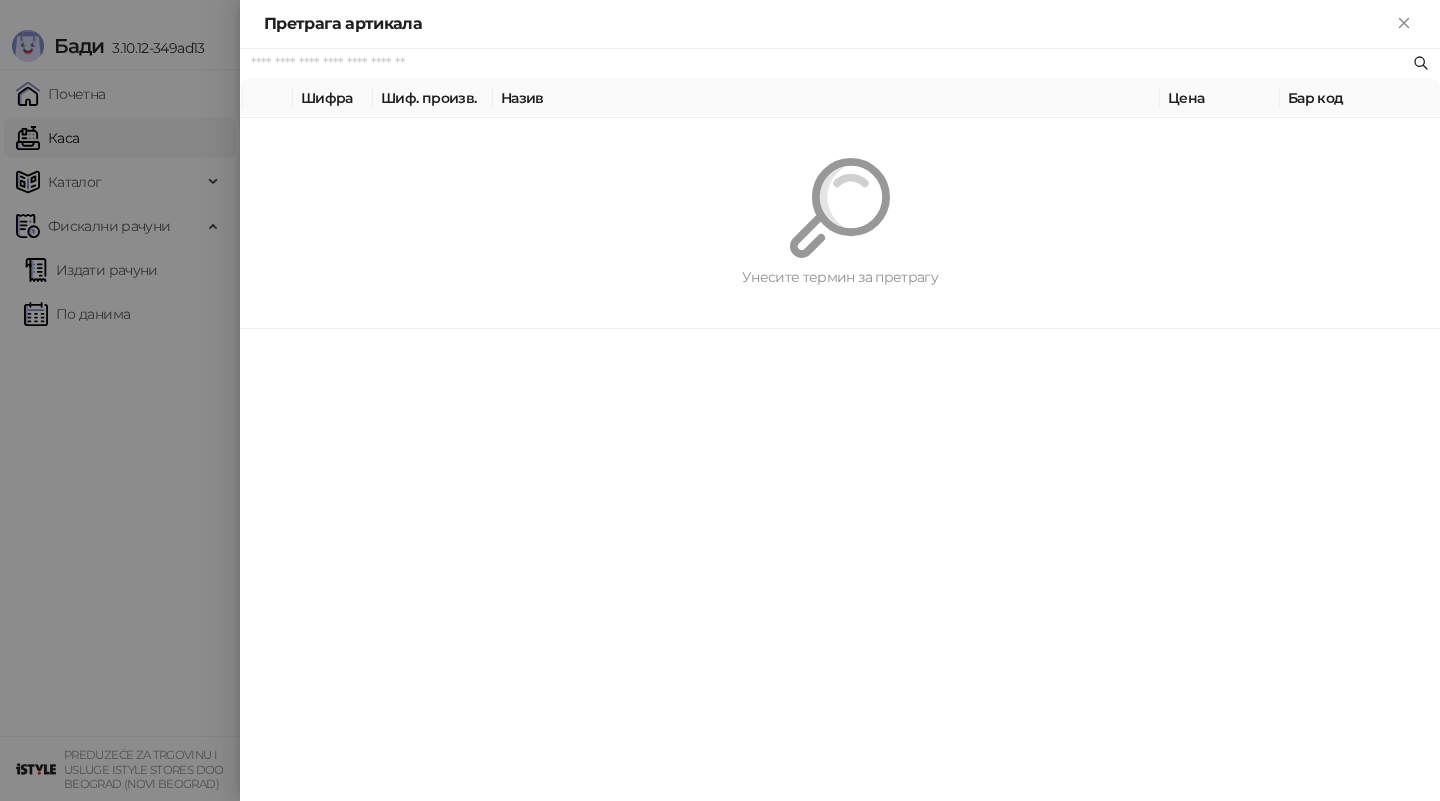 paste on "*********" 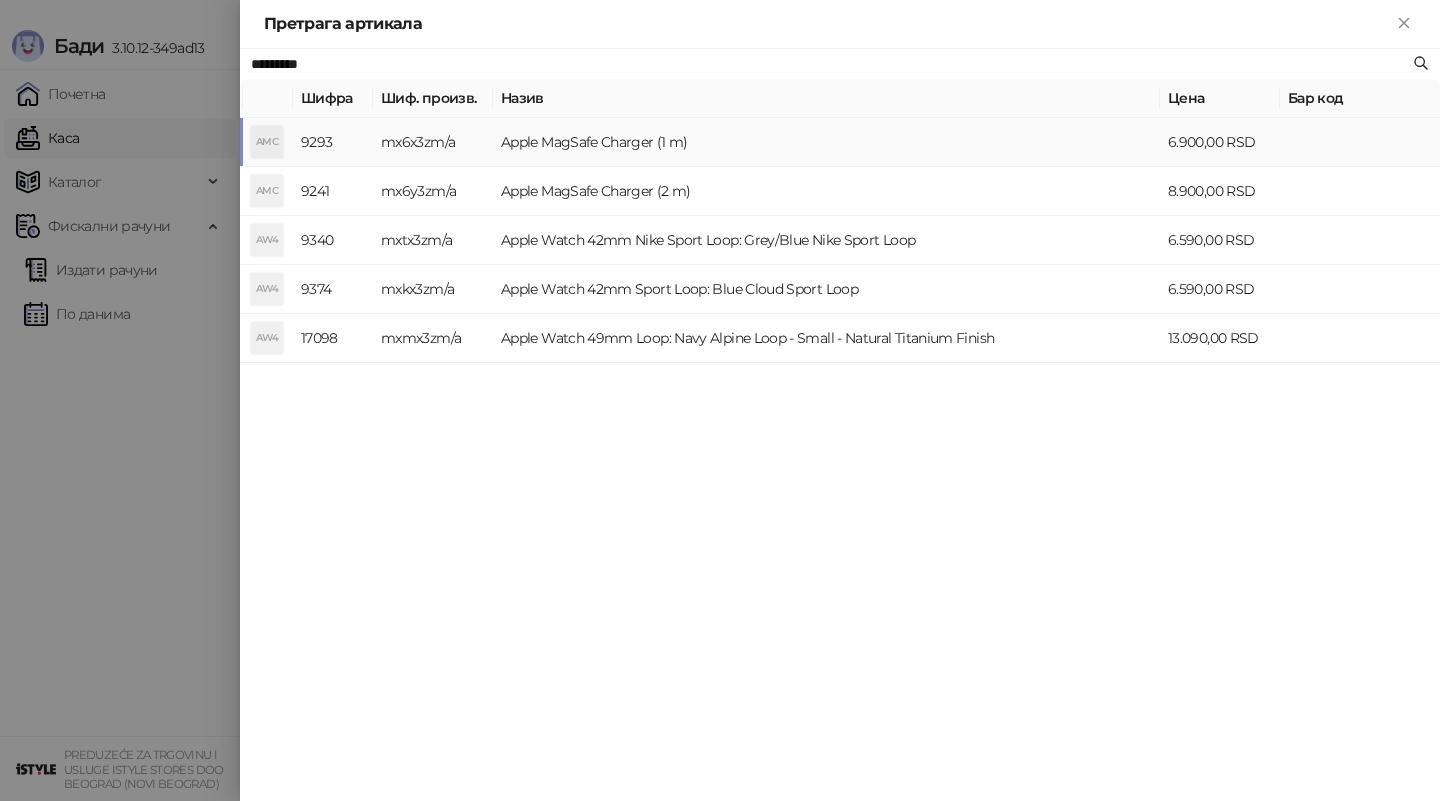 type on "*********" 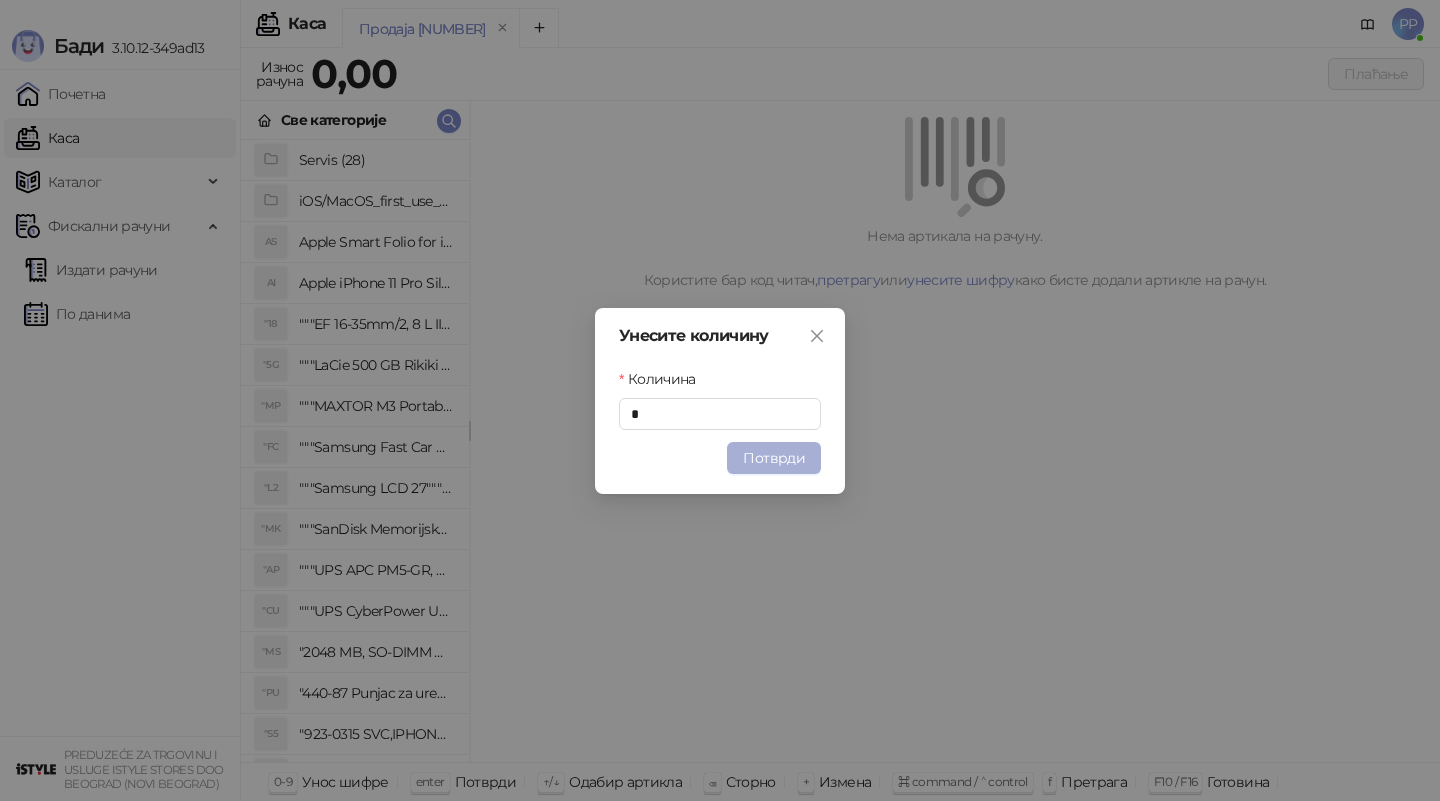 click on "Потврди" at bounding box center (774, 458) 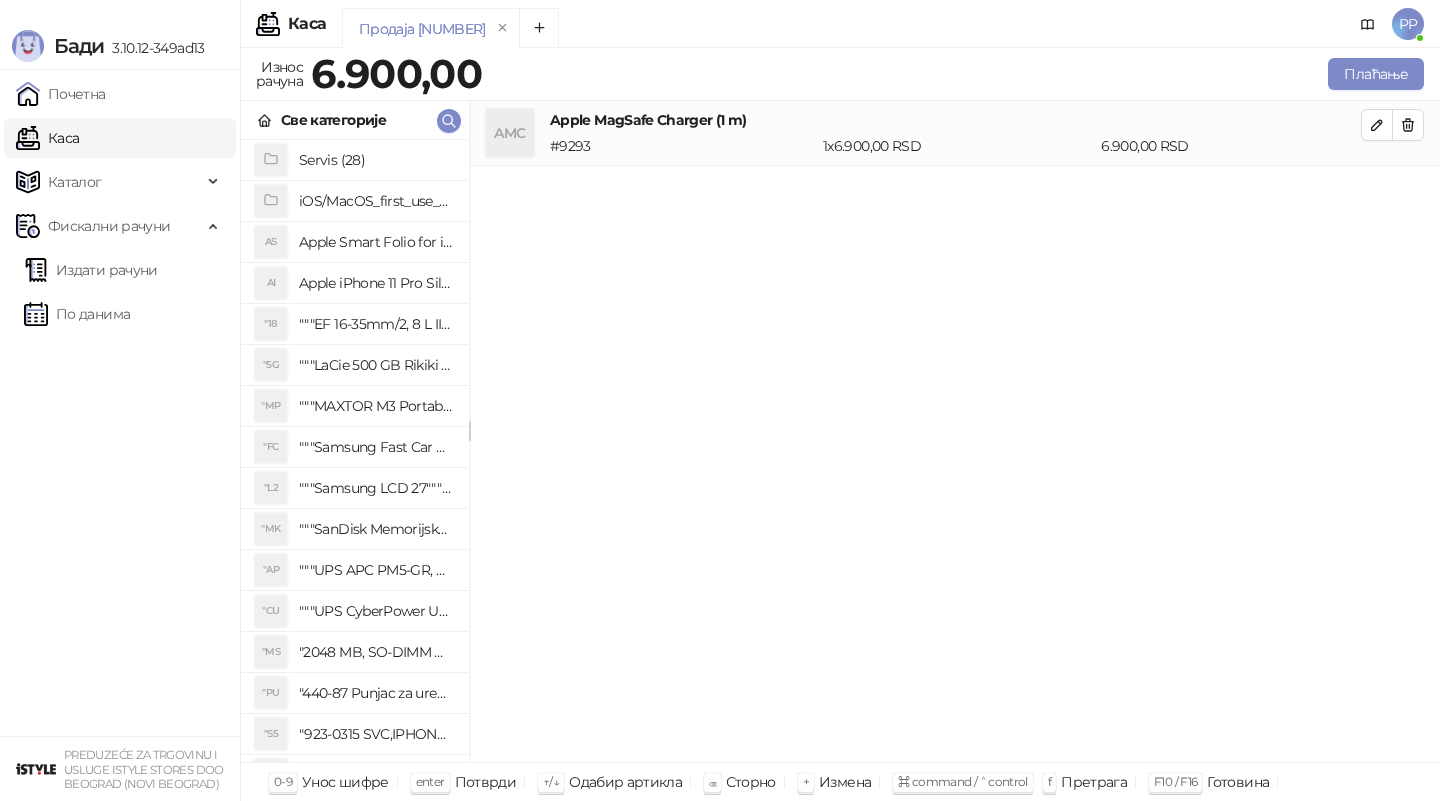 click on "AMC Apple MagSafe Charger (1 m)    # 9293 1  x  [PRICE] RSD [PRICE] RSD" at bounding box center [955, 432] 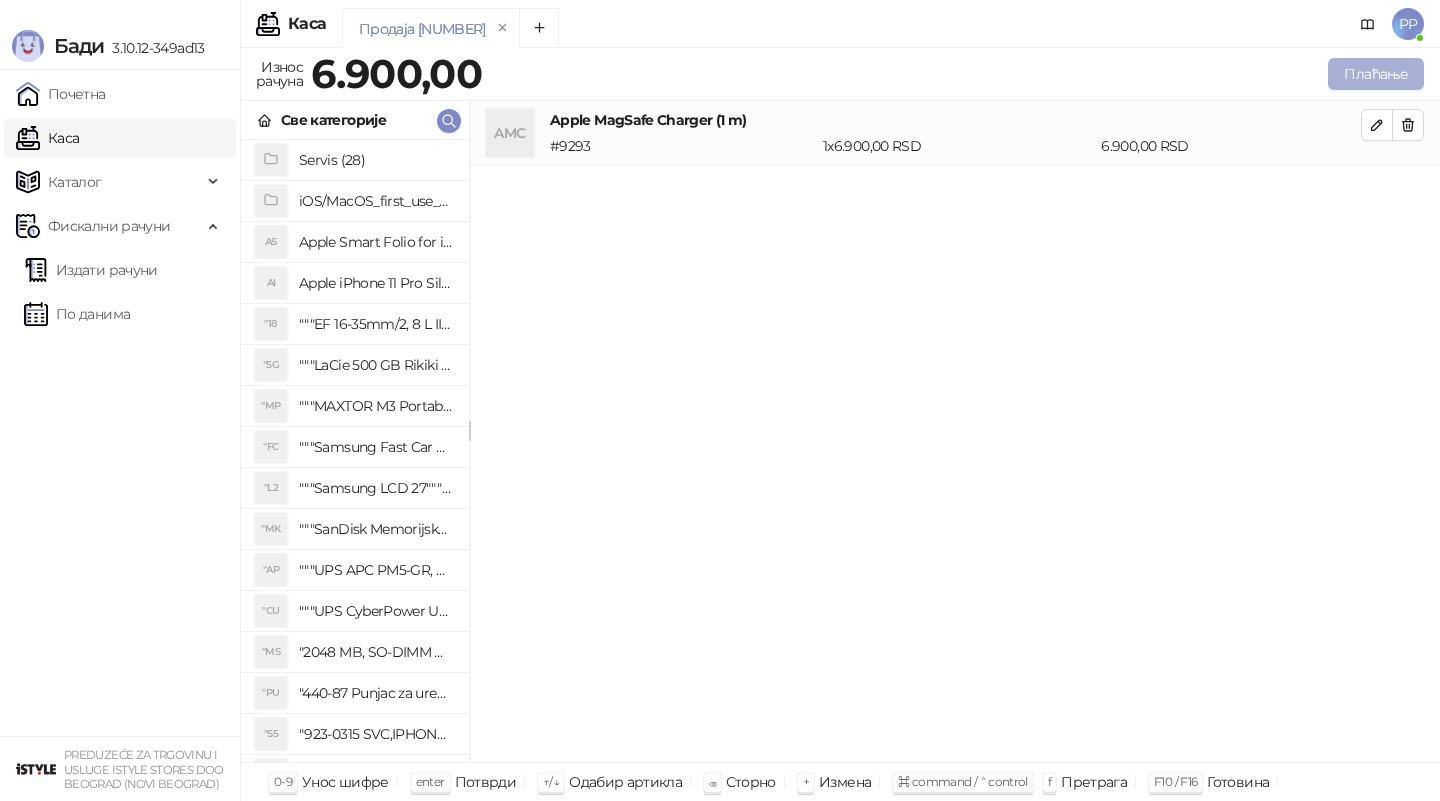 click on "Плаћање" at bounding box center (1376, 74) 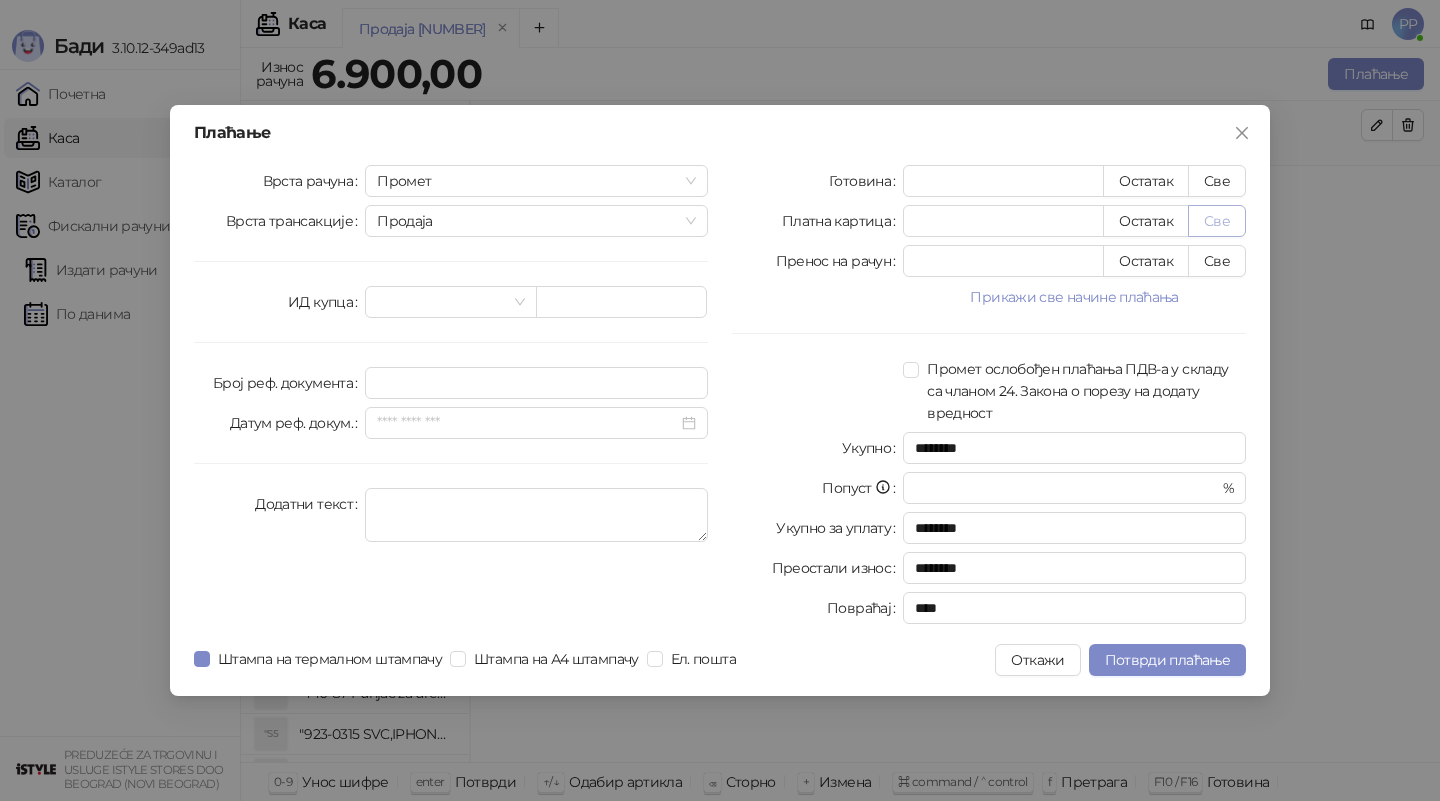 click on "Све" at bounding box center (1217, 221) 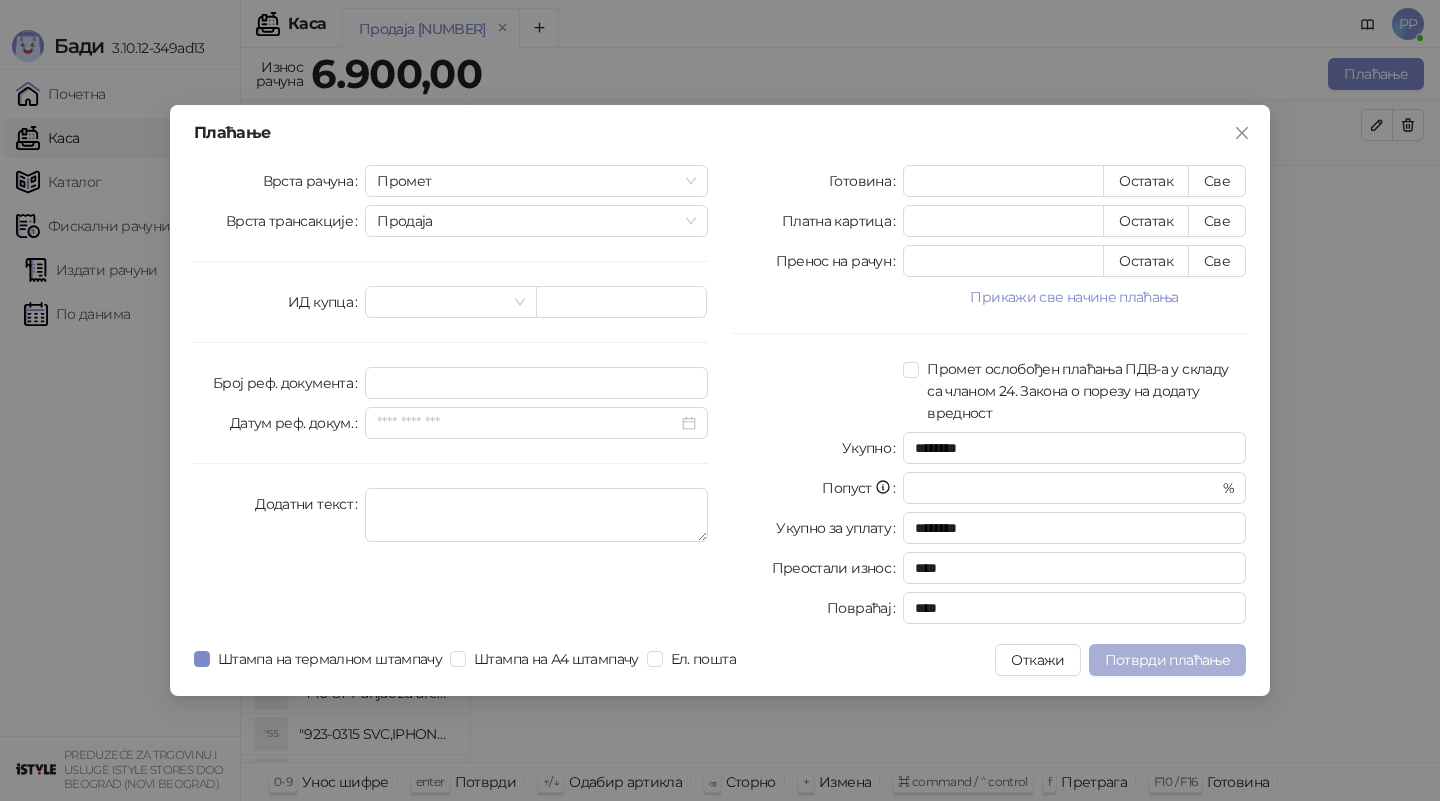click on "Потврди плаћање" at bounding box center [1167, 660] 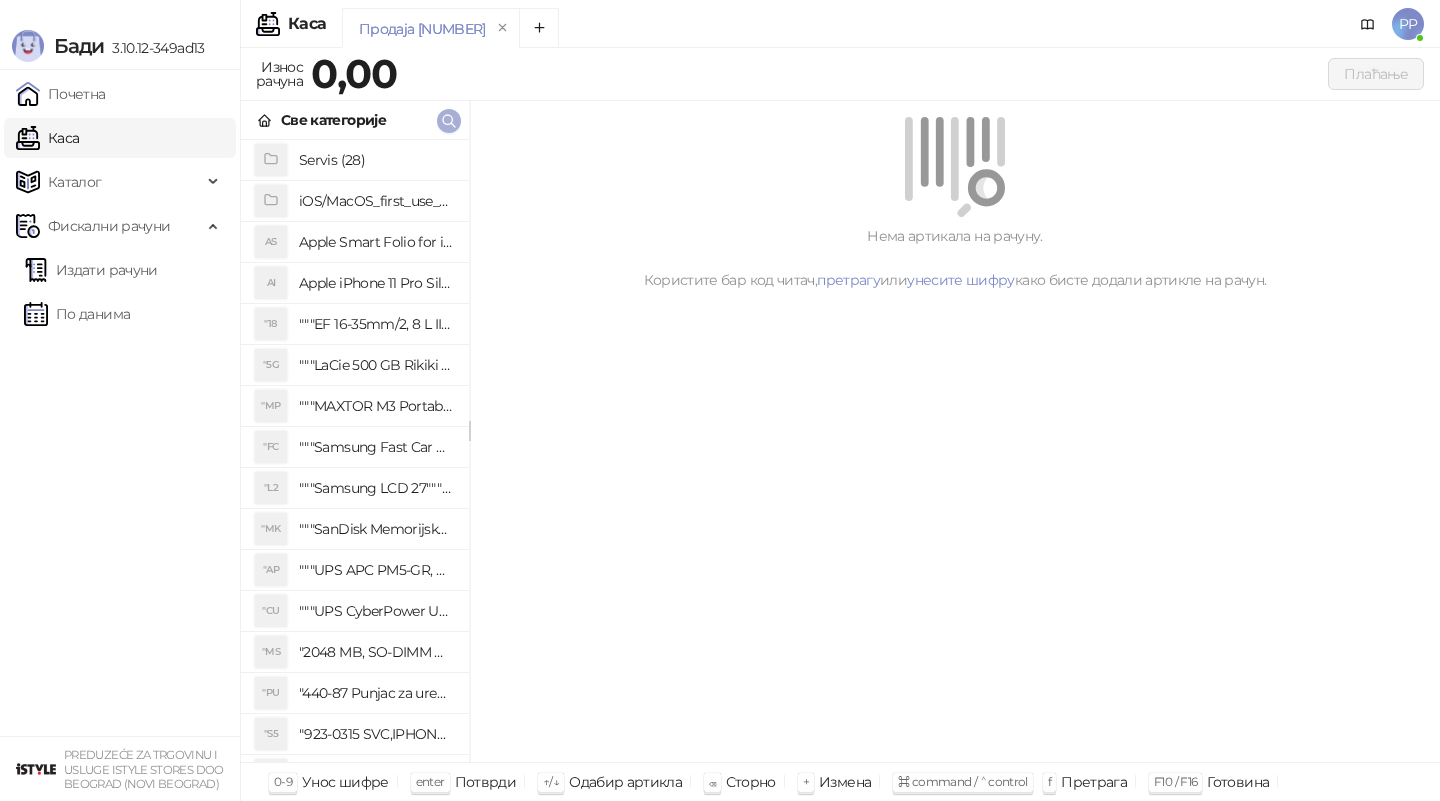 click 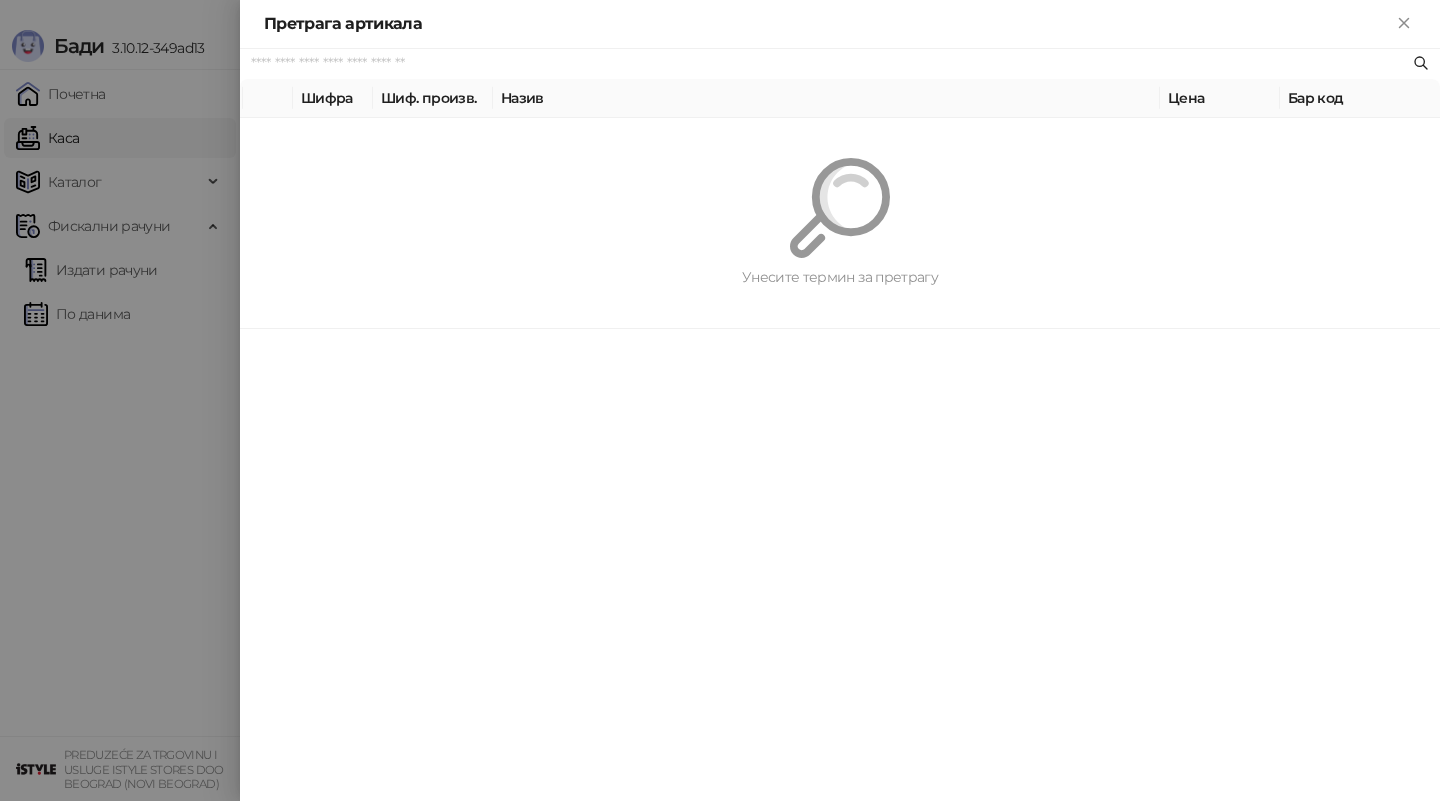 paste on "*********" 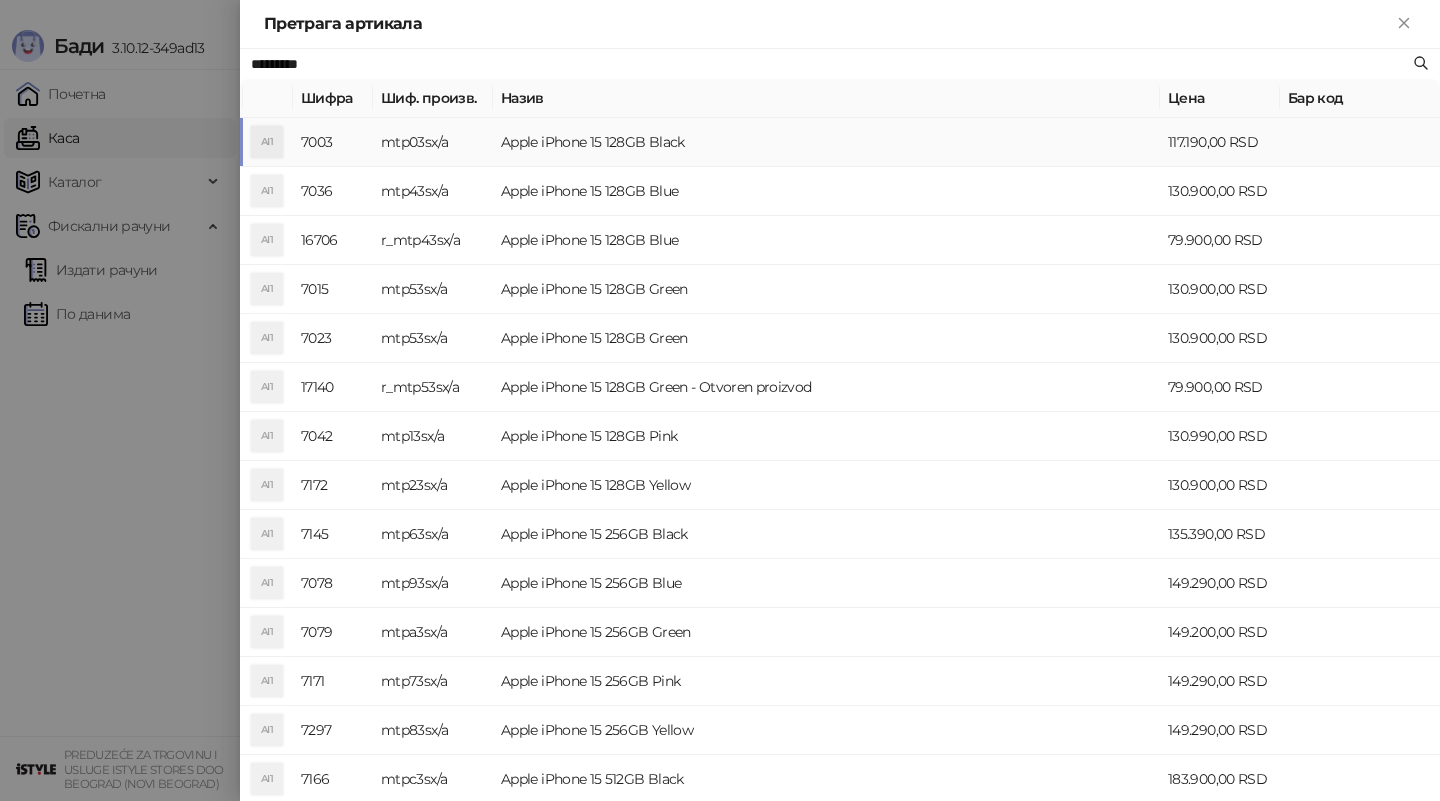 type on "*********" 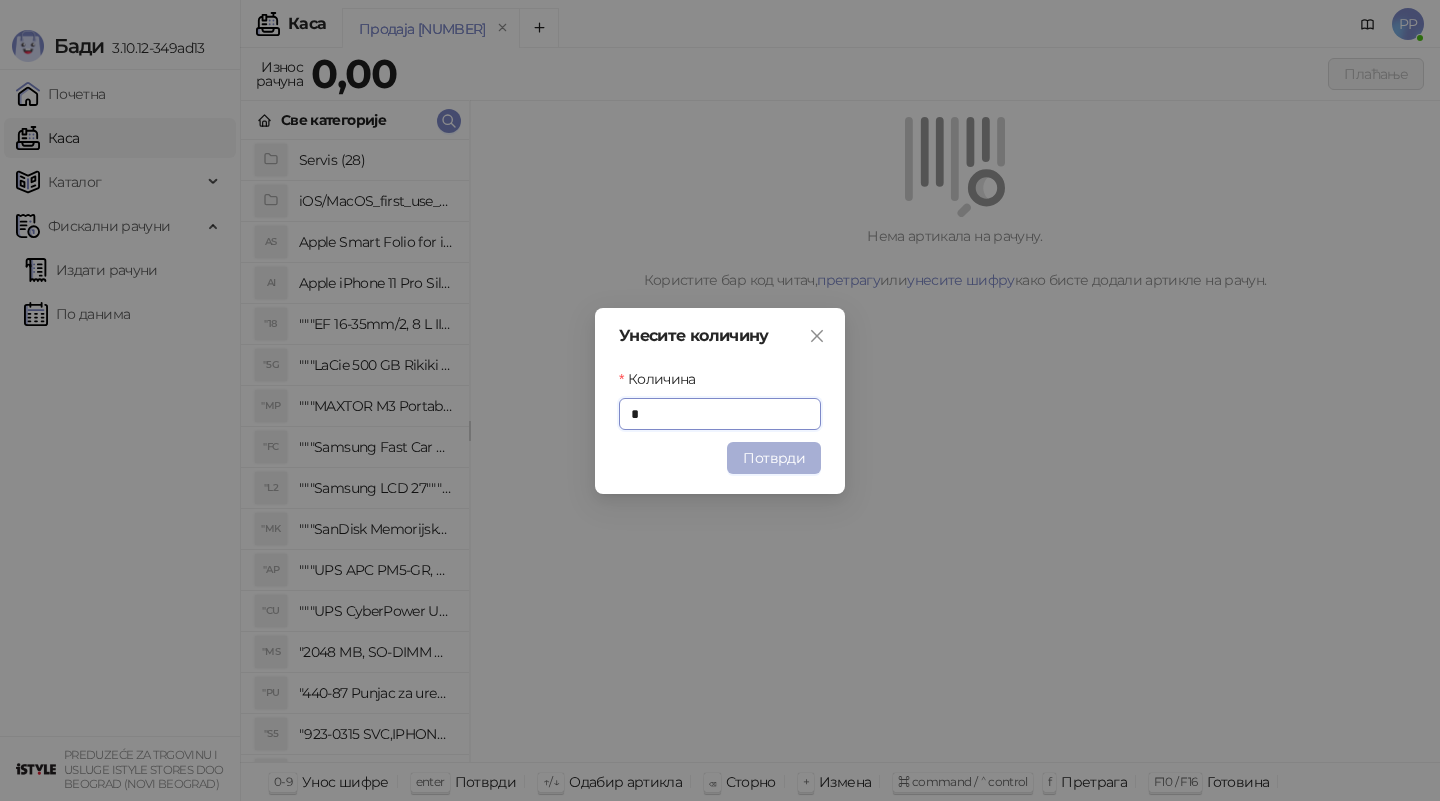 click on "Потврди" at bounding box center (774, 458) 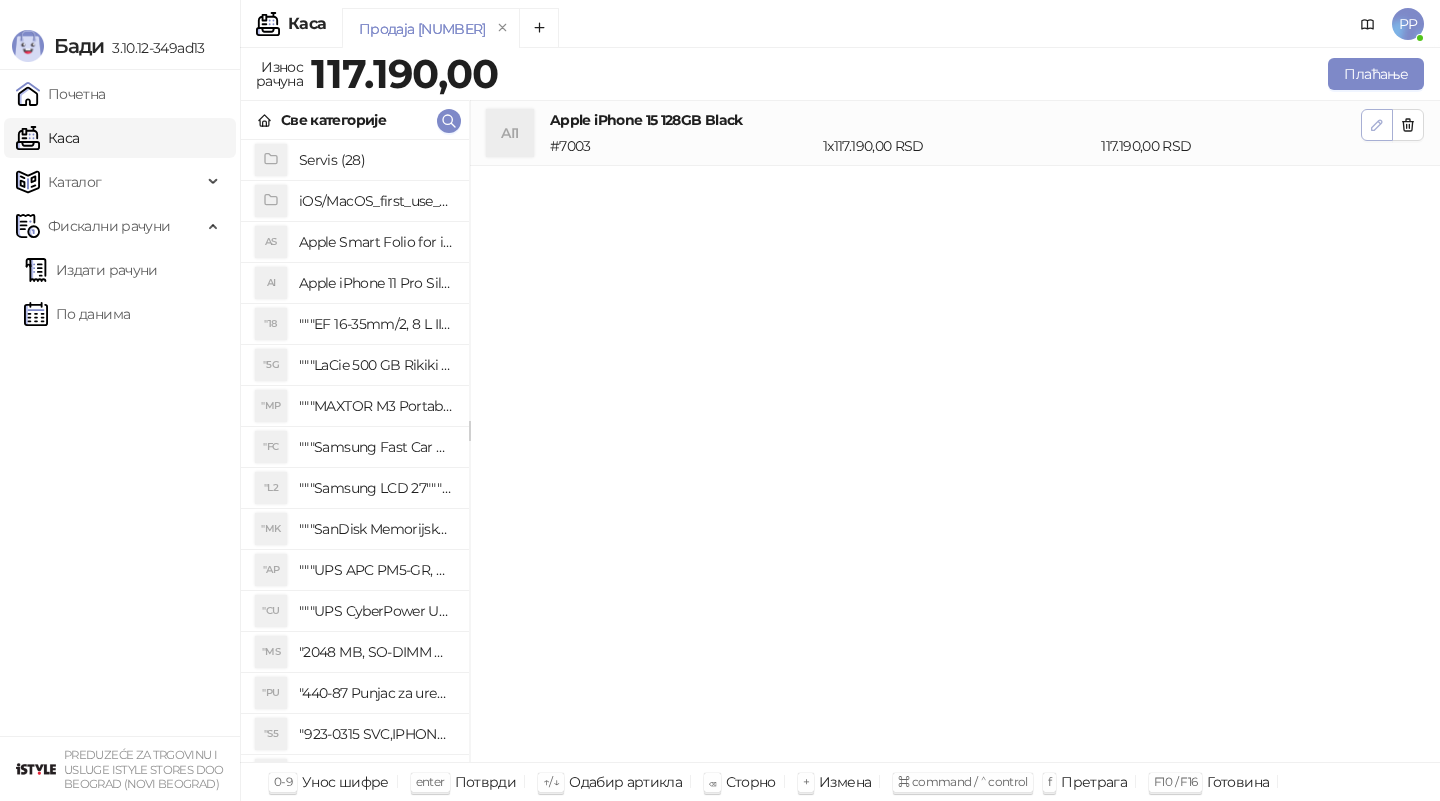 click 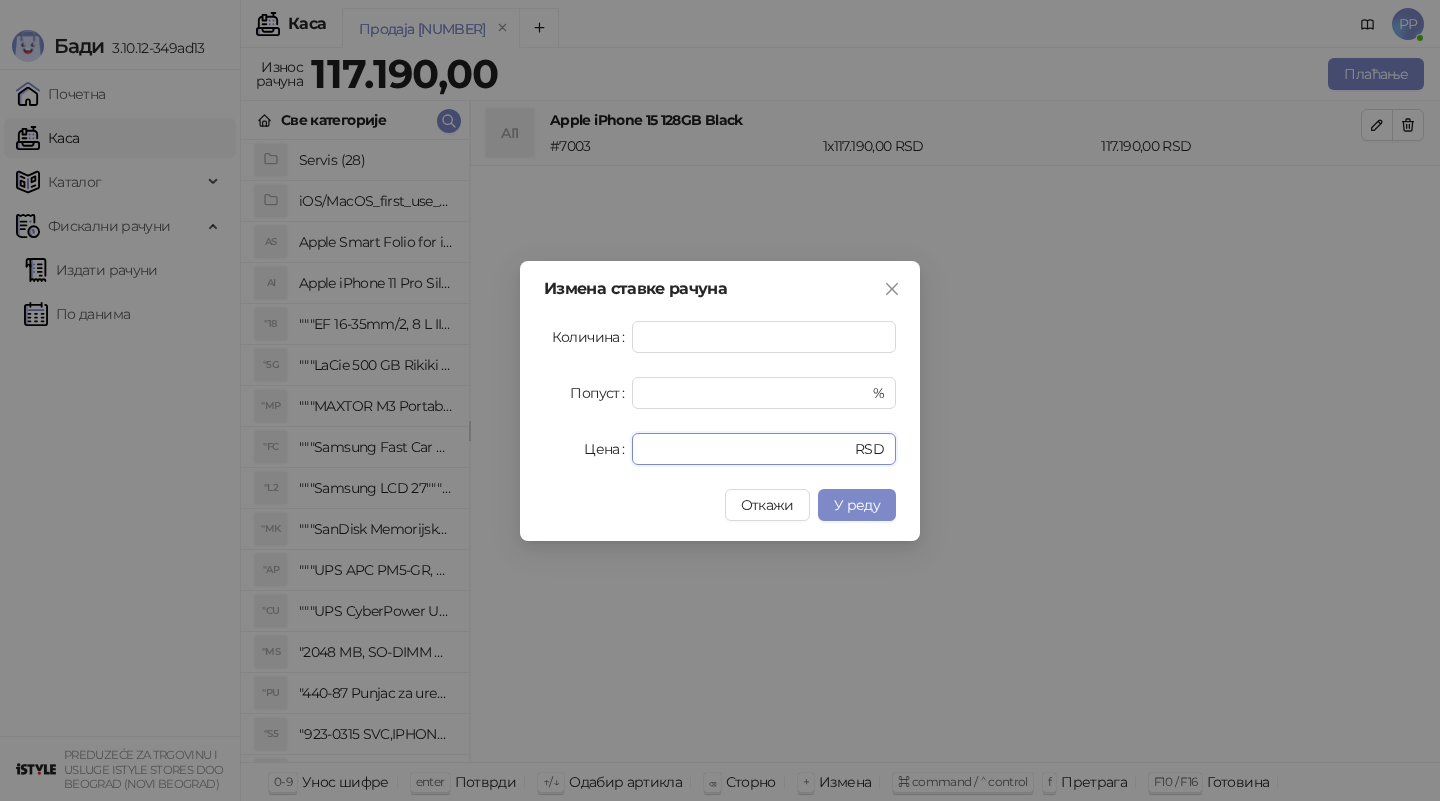 drag, startPoint x: 696, startPoint y: 450, endPoint x: 485, endPoint y: 449, distance: 211.00237 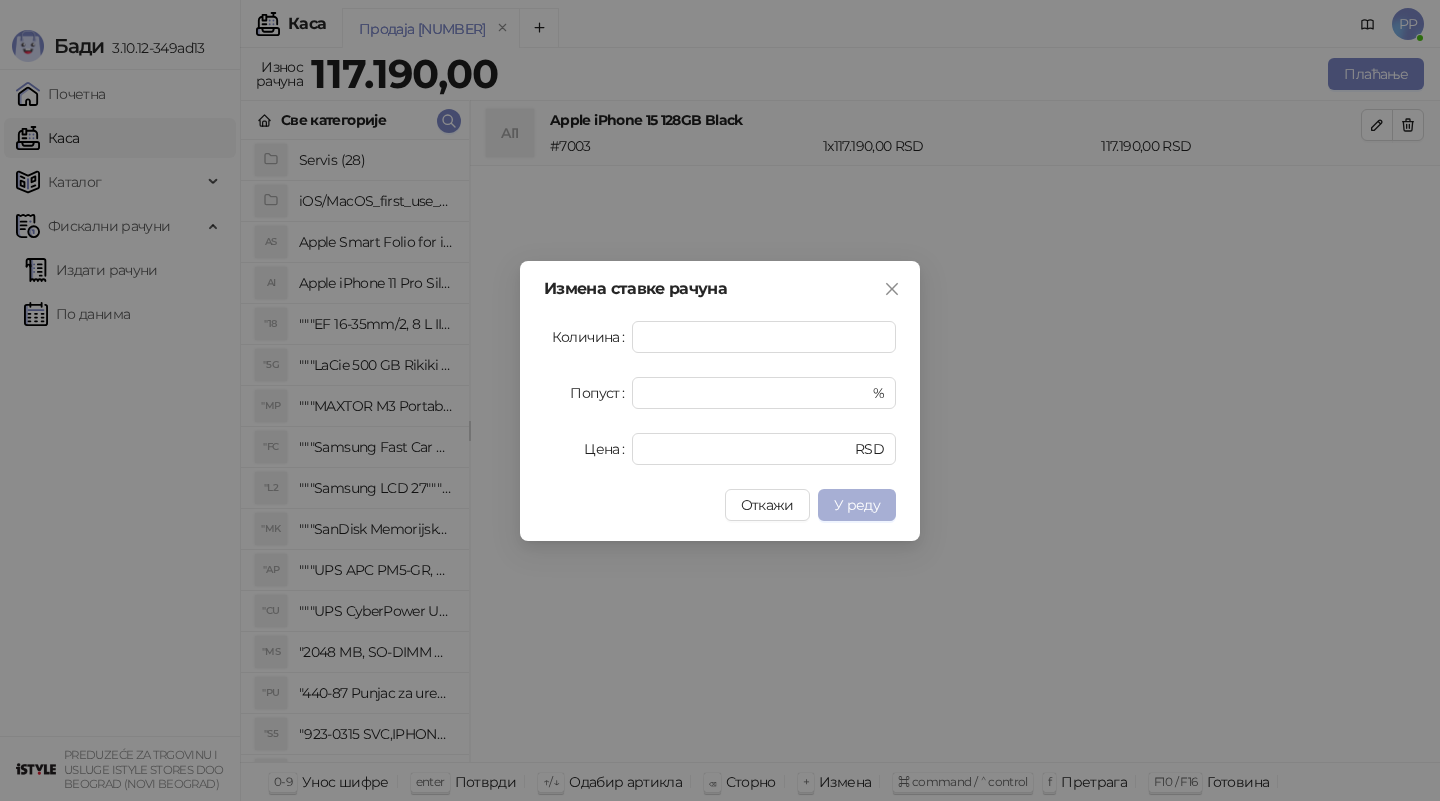 type on "*****" 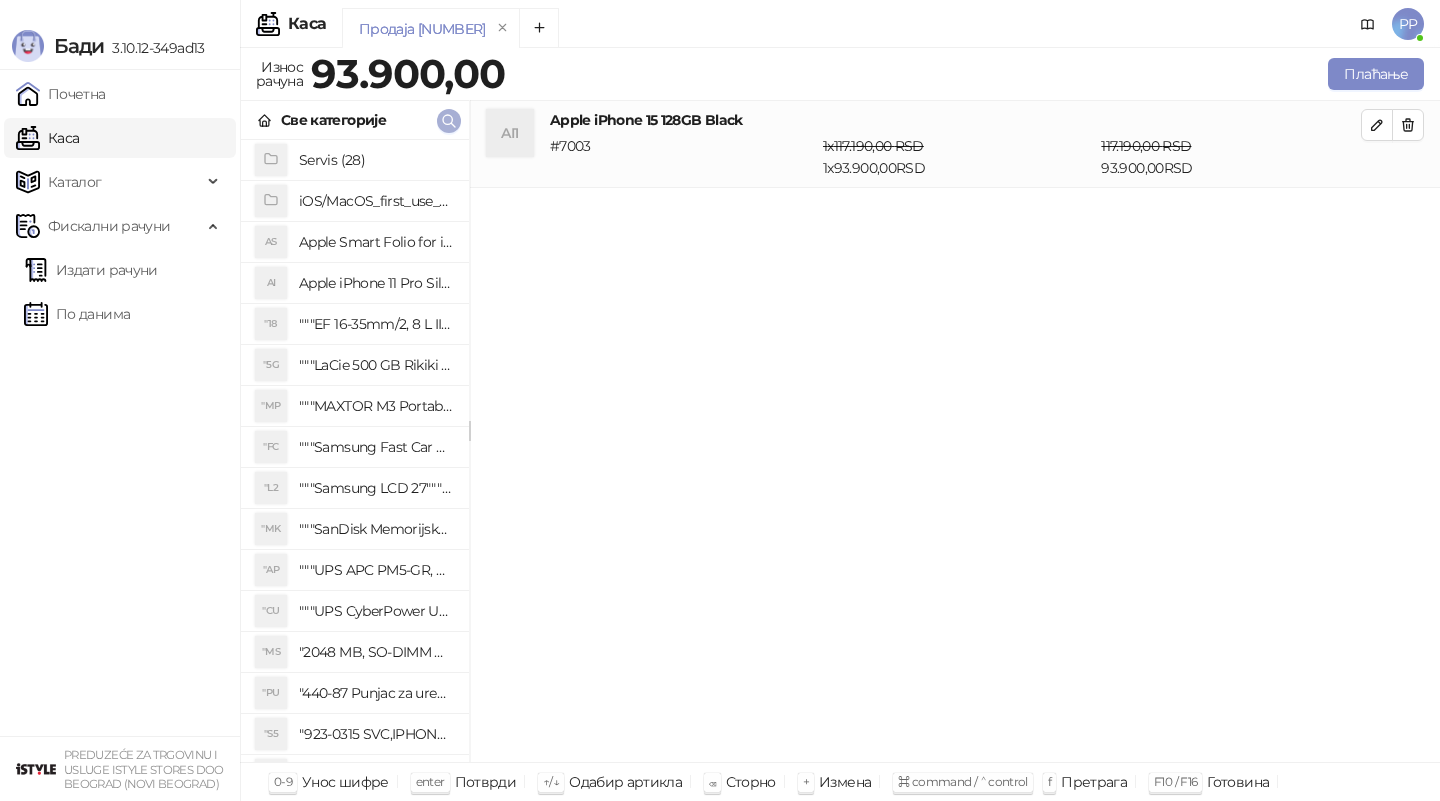 click 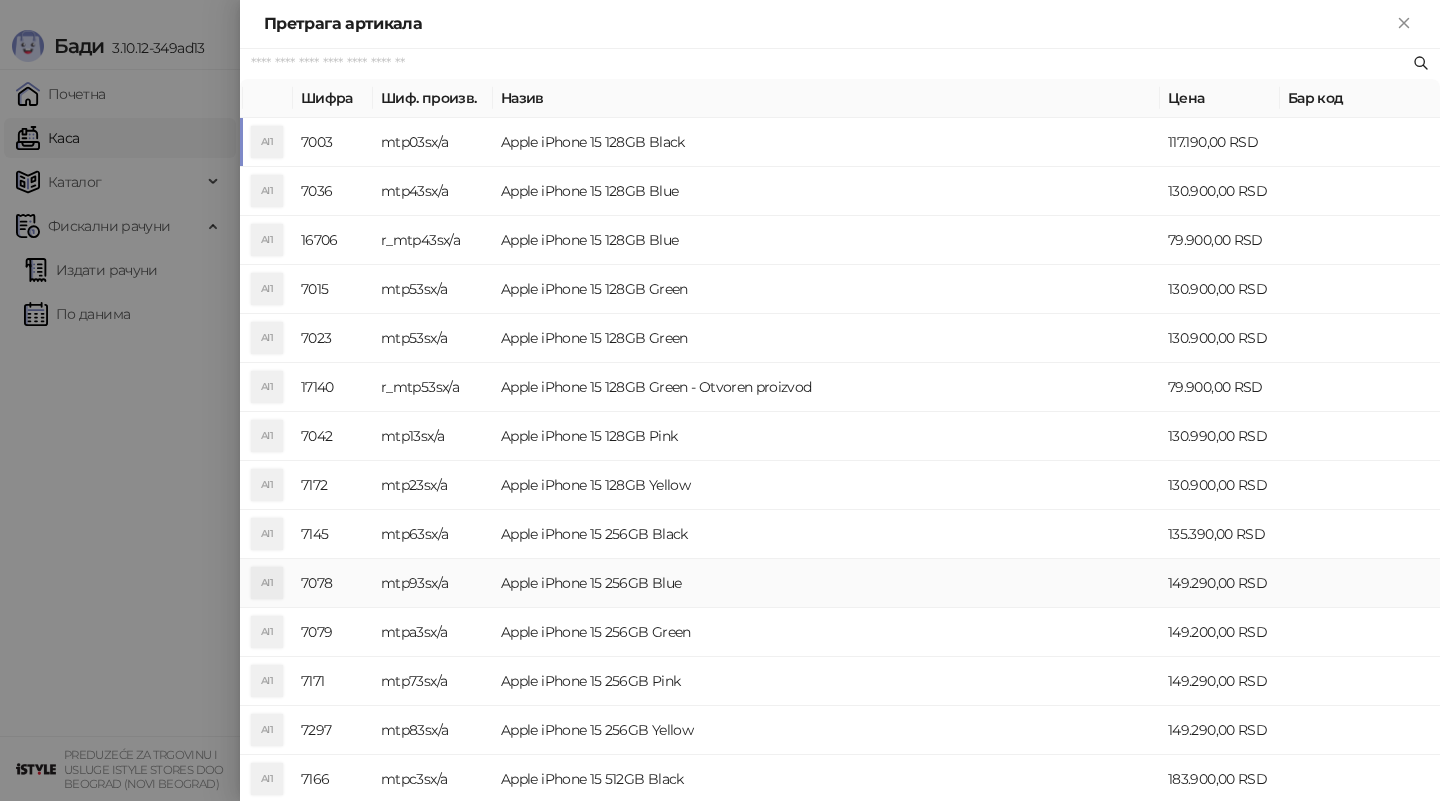 paste on "*********" 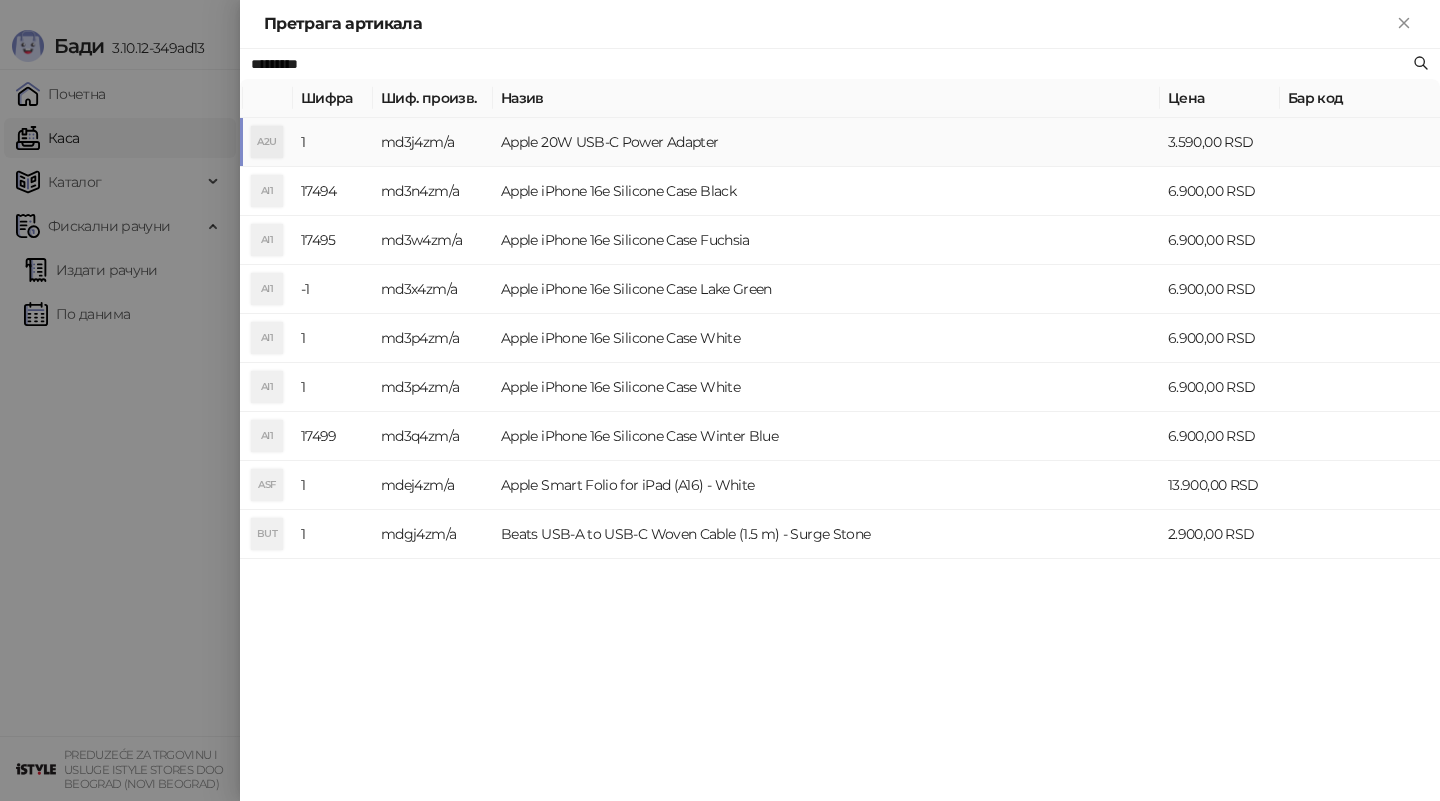 type on "*********" 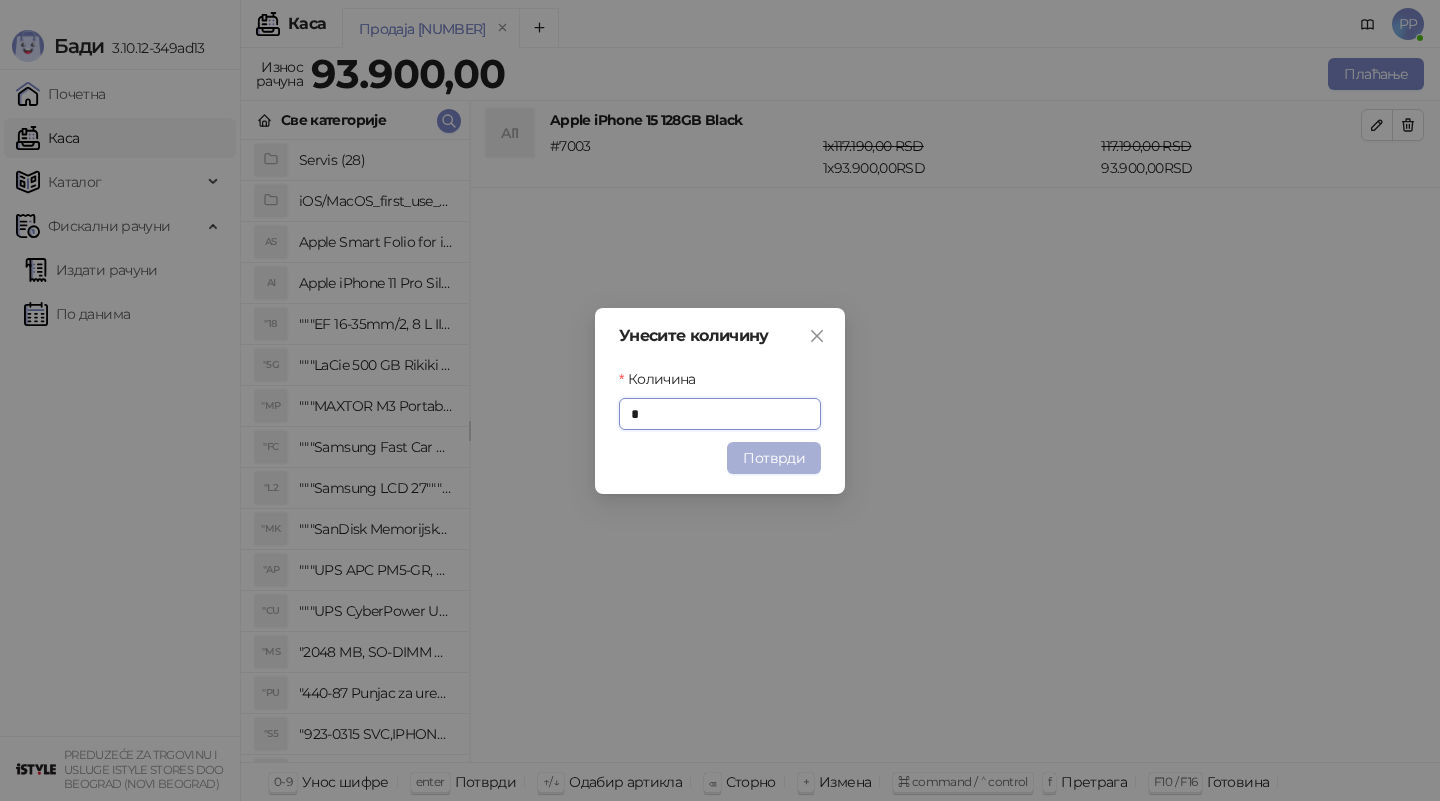 click on "Потврди" at bounding box center (774, 458) 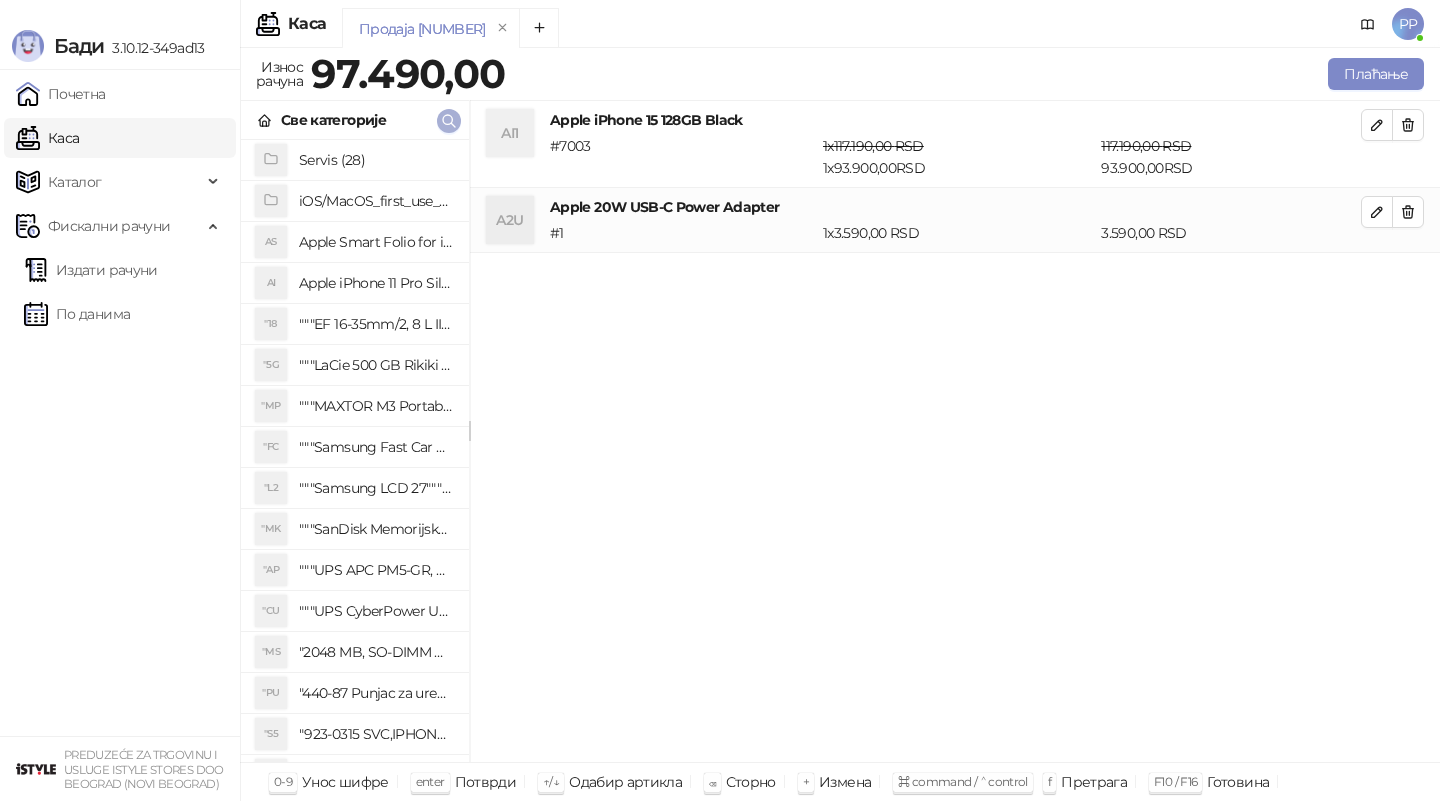 click 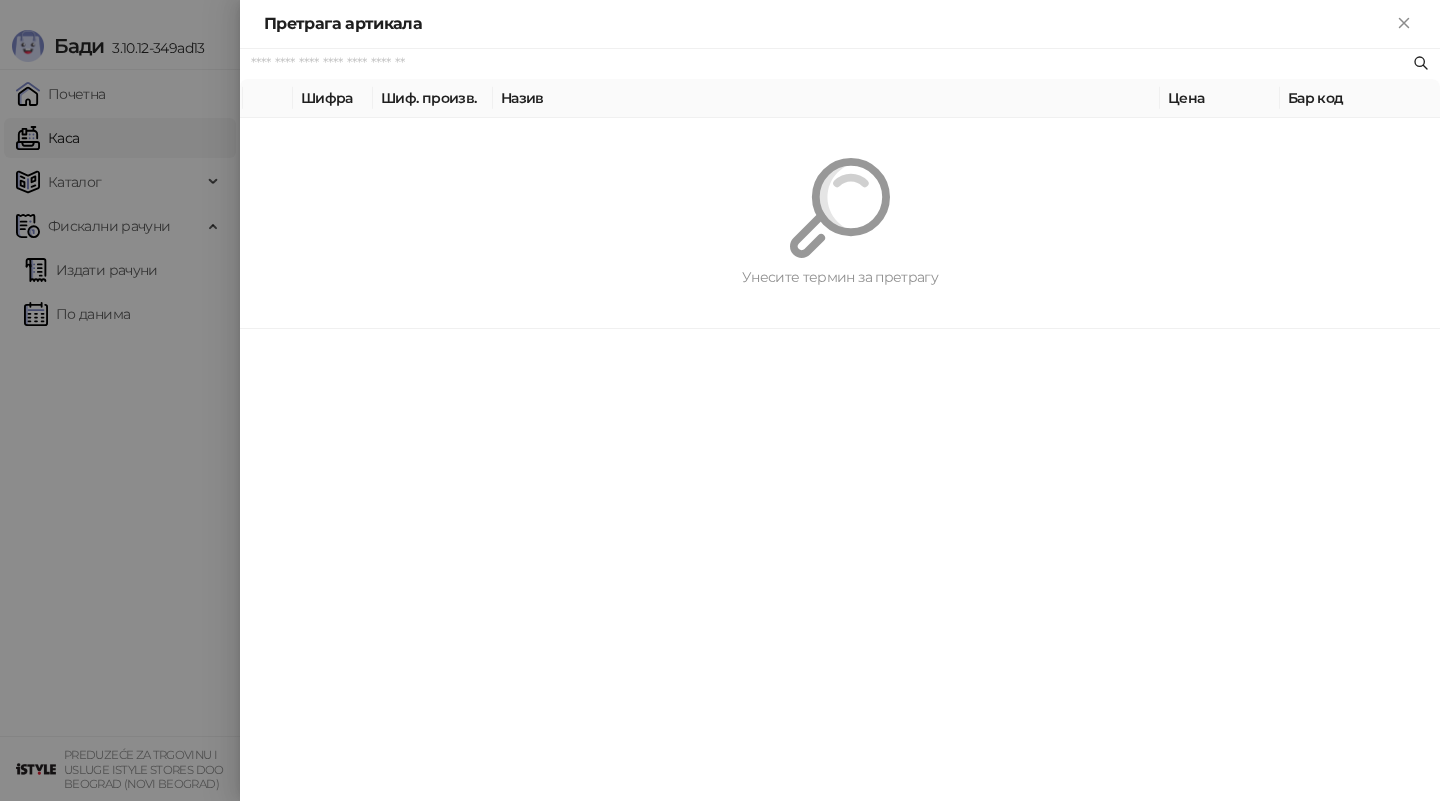 paste on "**********" 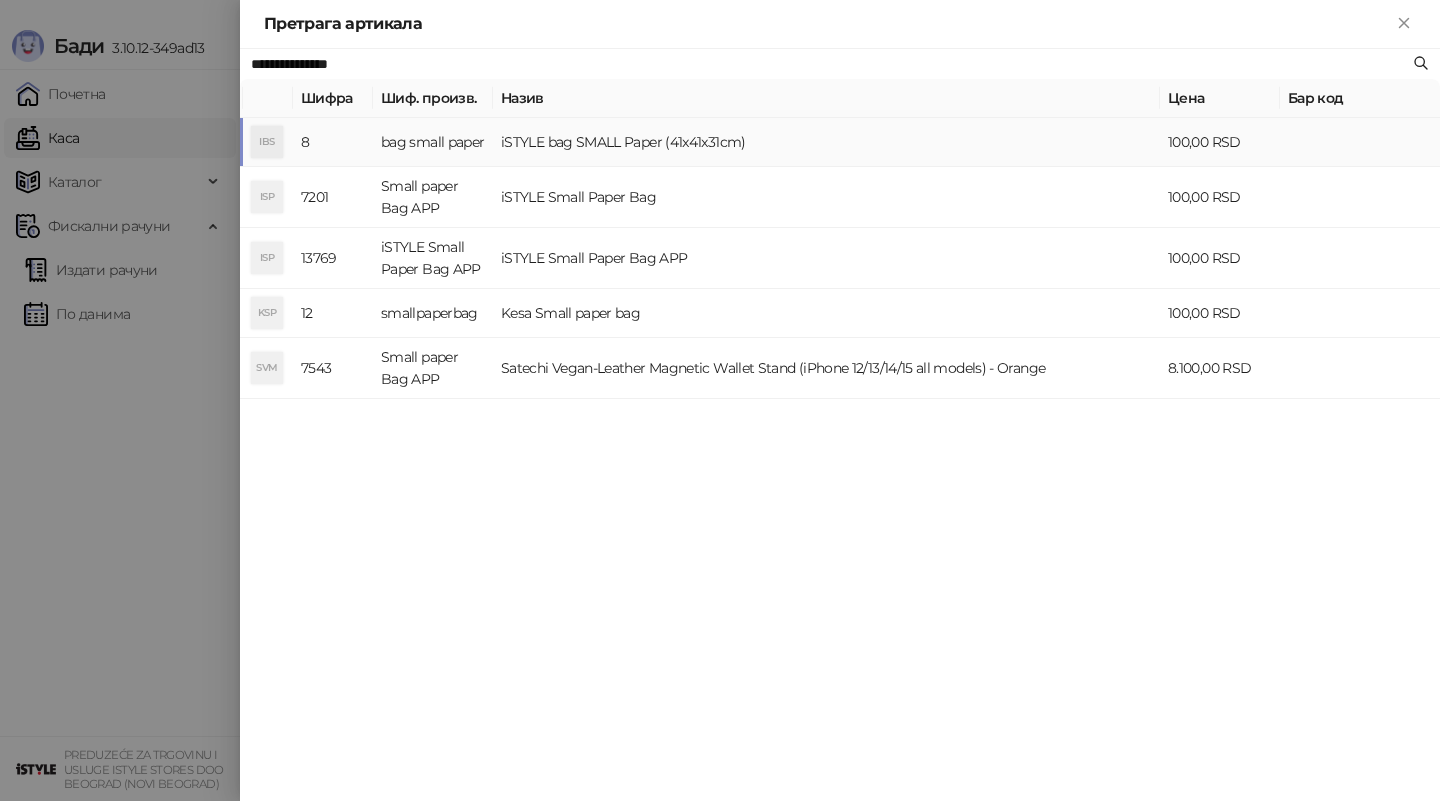 type on "**********" 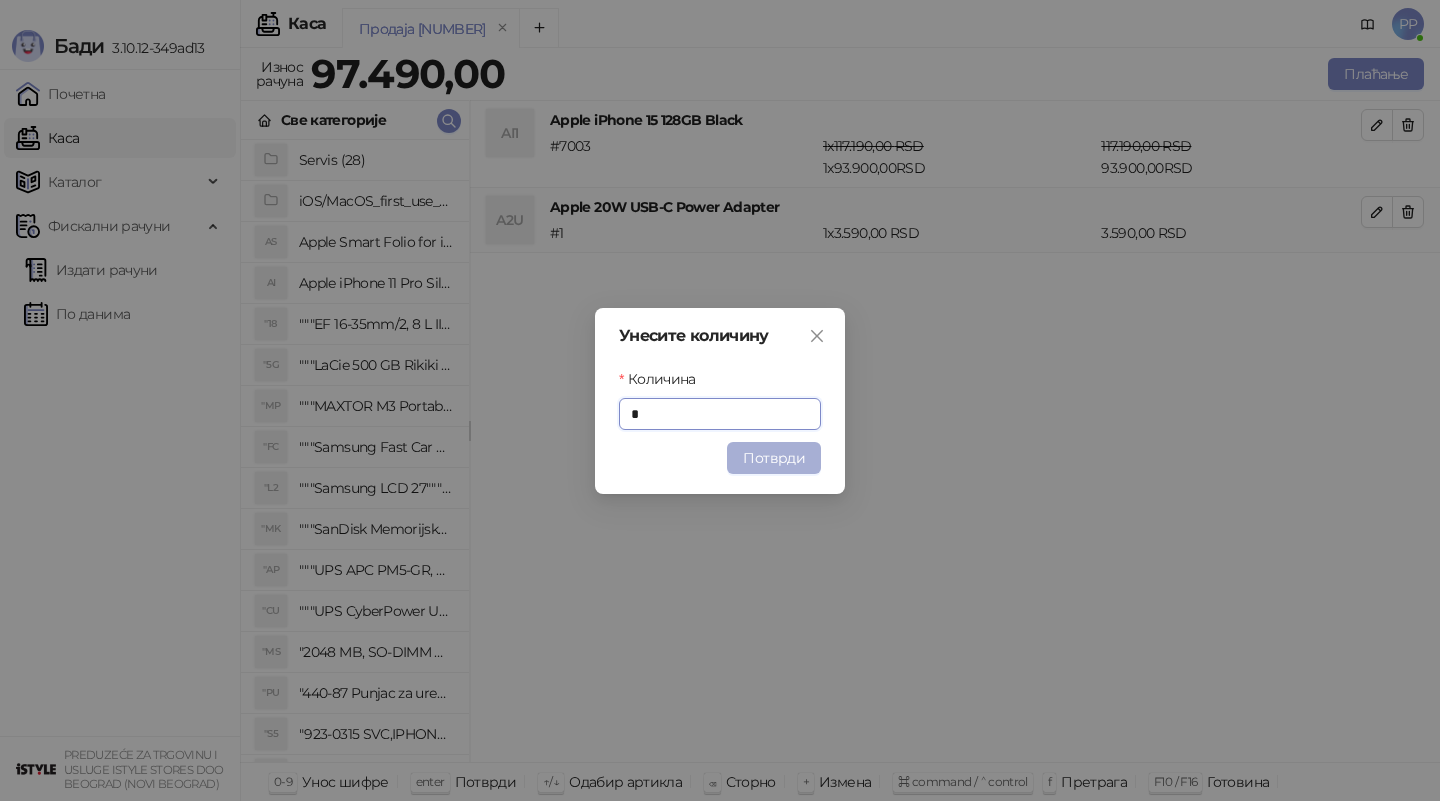 click on "Потврди" at bounding box center (774, 458) 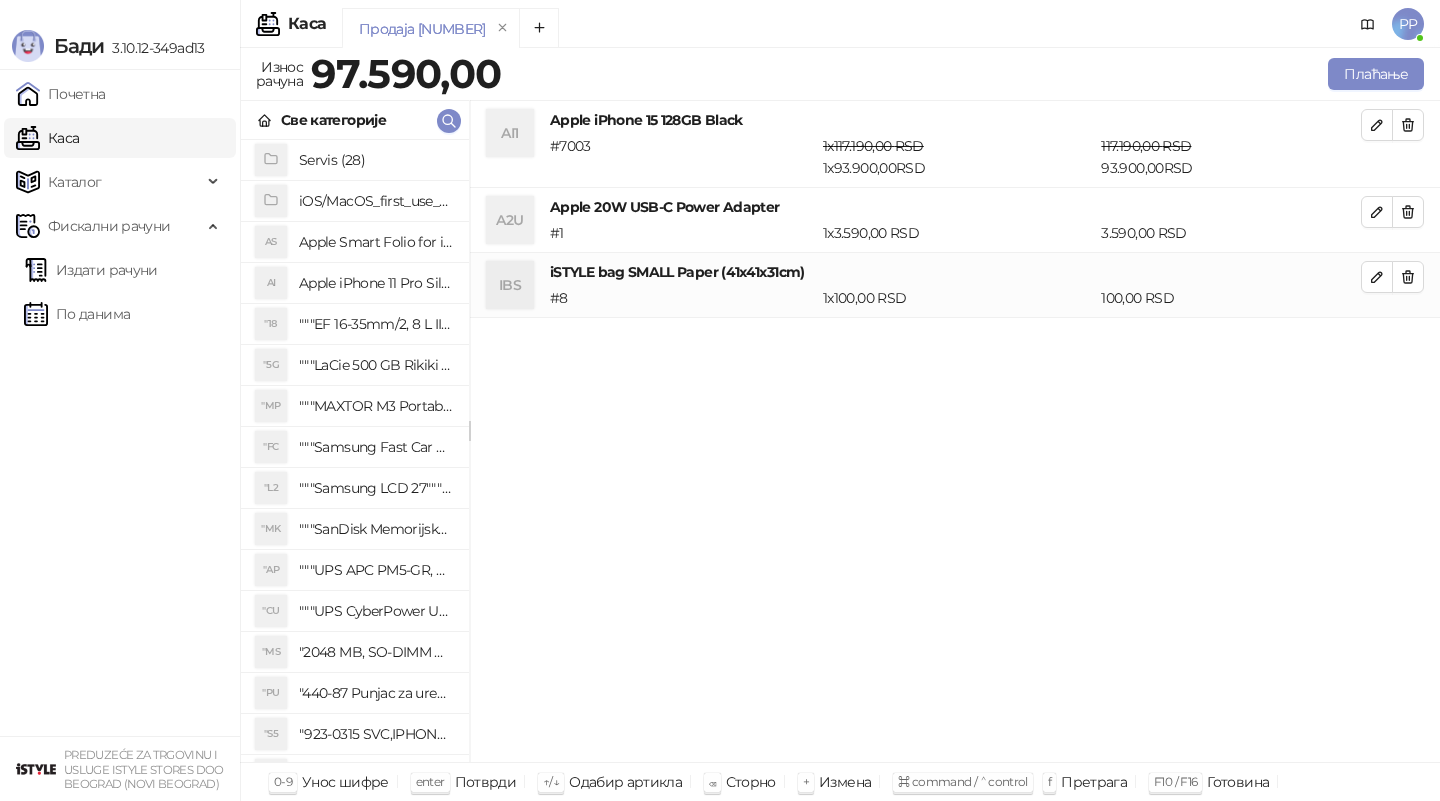 click on "AI1 Apple iPhone 15 128GB Black    # 7003 1  x  [PRICE]  RSD 1  x  [PRICE]  RSD  [PRICE]  RSD 93.900,00  RSD  A2U Apple 20W USB-C Power Adapter    # 1 1  x  [PRICE] RSD [PRICE] RSD IBS iSTYLE bag SMALL Paper (41x41x31cm)    # 8 1  x  [PRICE] RSD [PRICE] RSD" at bounding box center (955, 432) 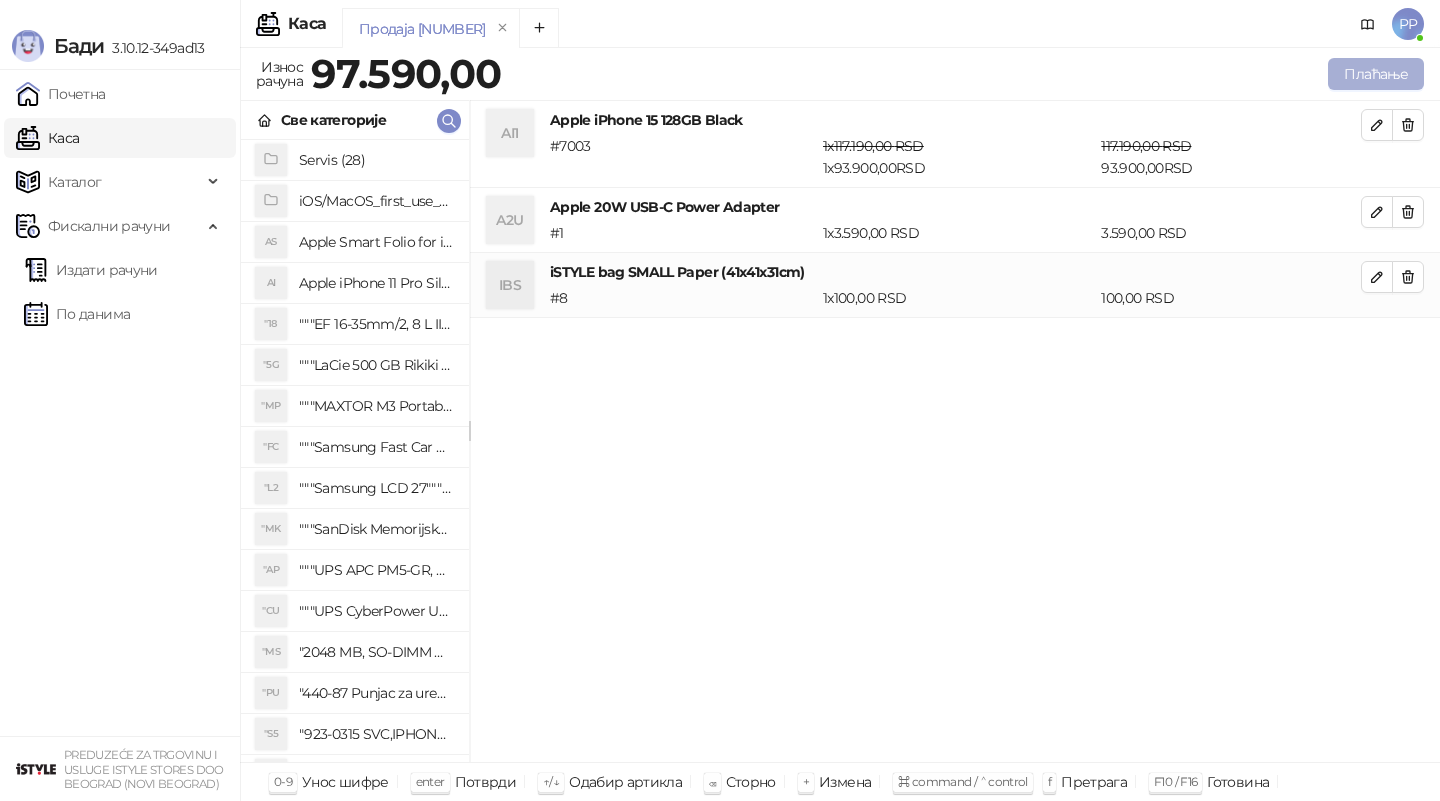 click on "Плаћање" at bounding box center [1376, 74] 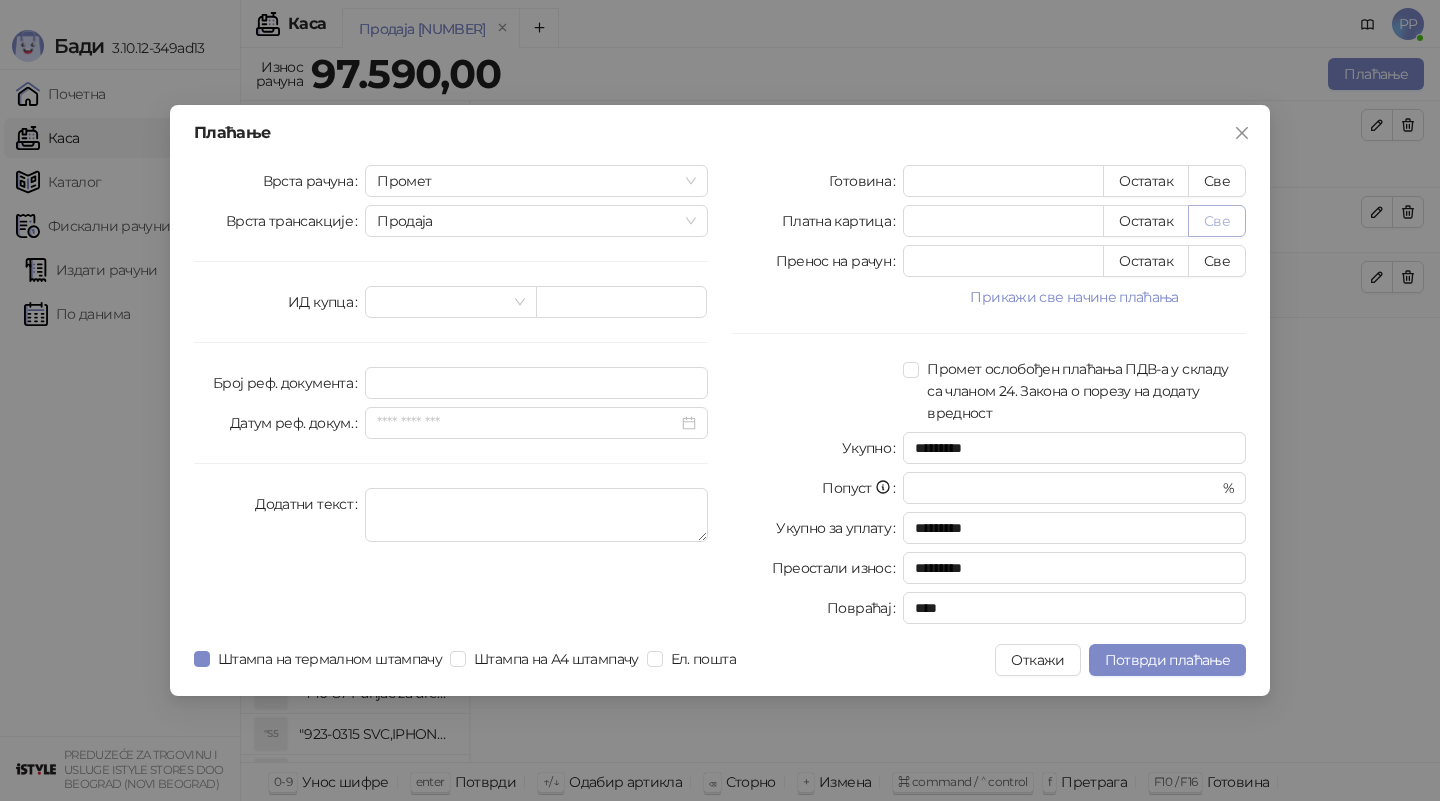click on "Све" at bounding box center (1217, 221) 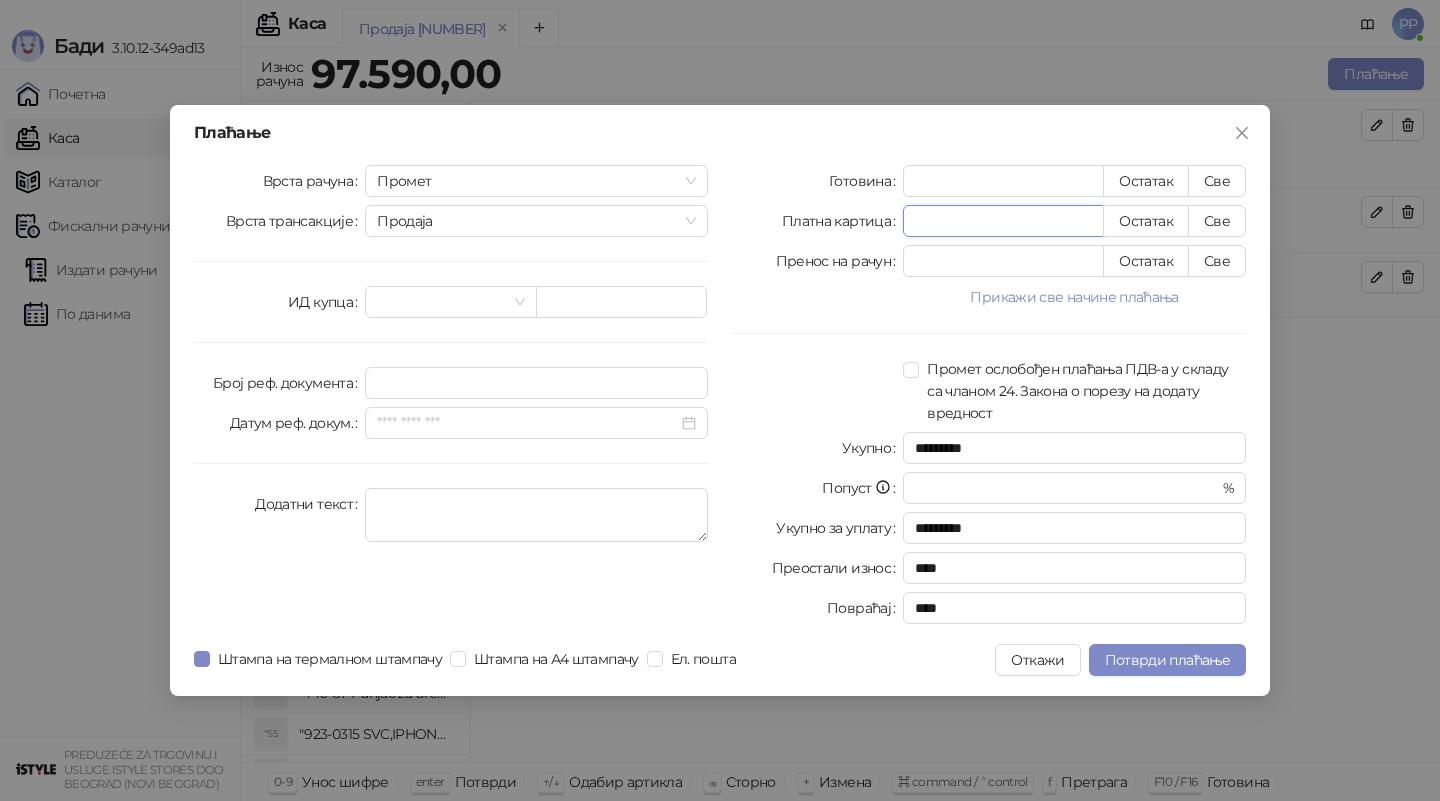 drag, startPoint x: 986, startPoint y: 233, endPoint x: 765, endPoint y: 223, distance: 221.22614 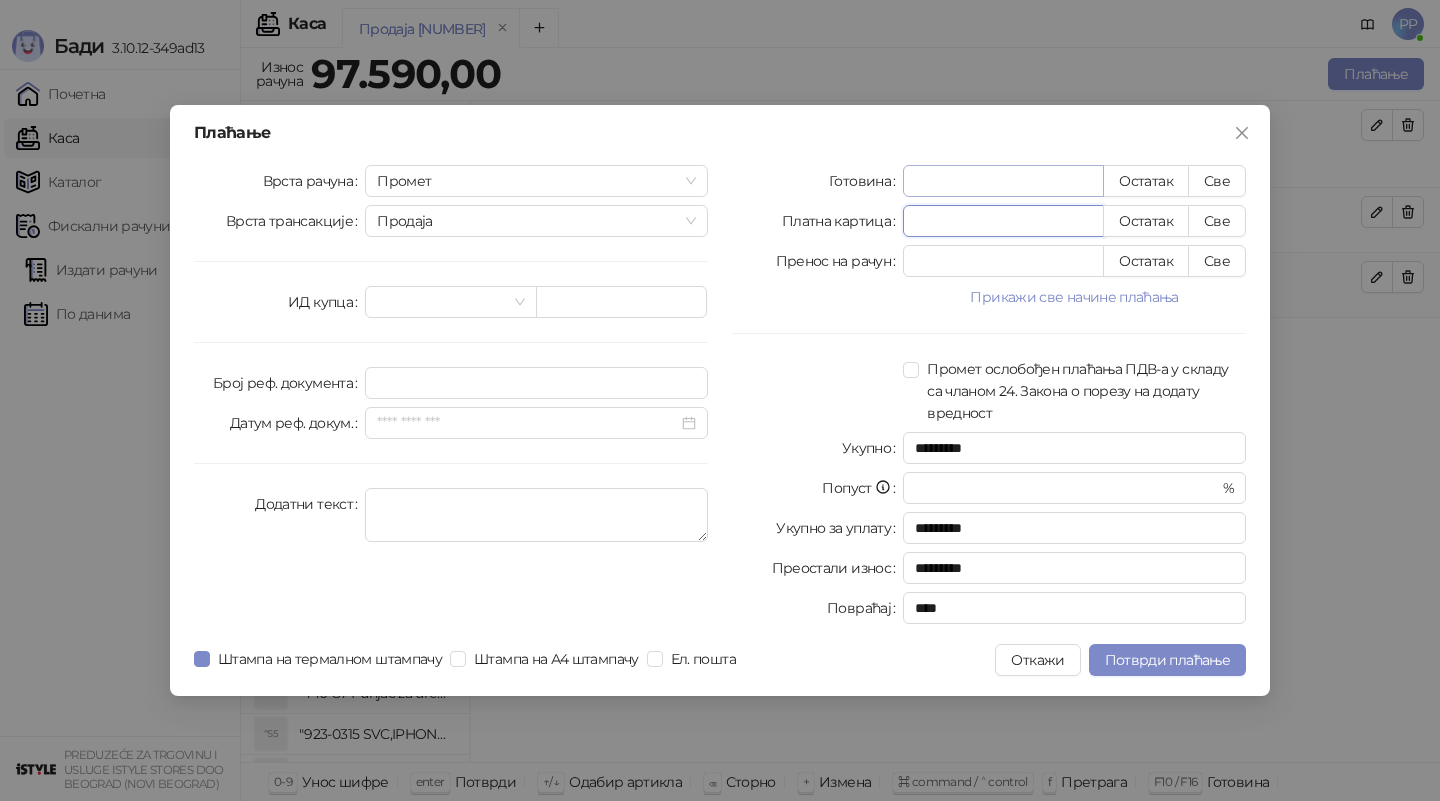 type 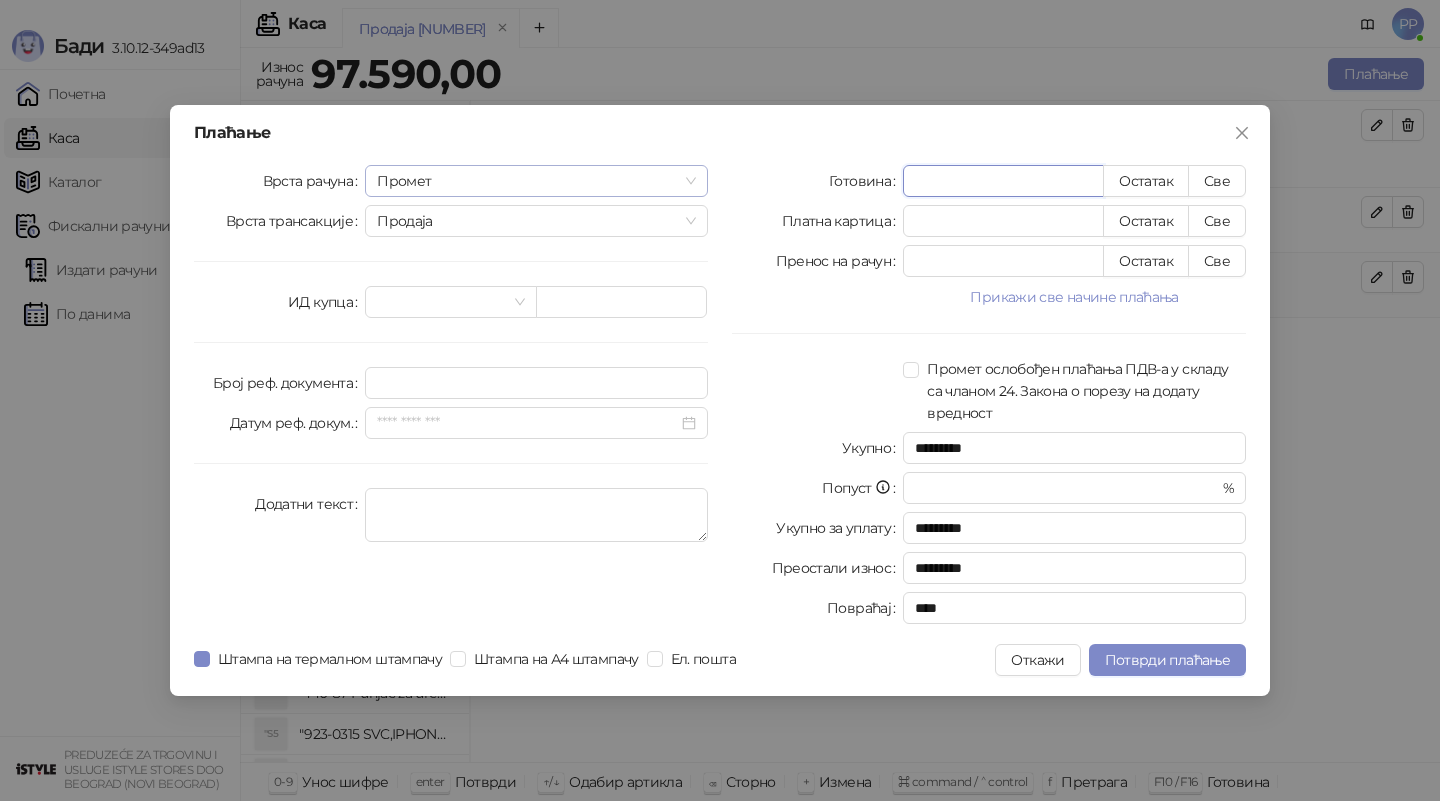 drag, startPoint x: 935, startPoint y: 187, endPoint x: 631, endPoint y: 164, distance: 304.86884 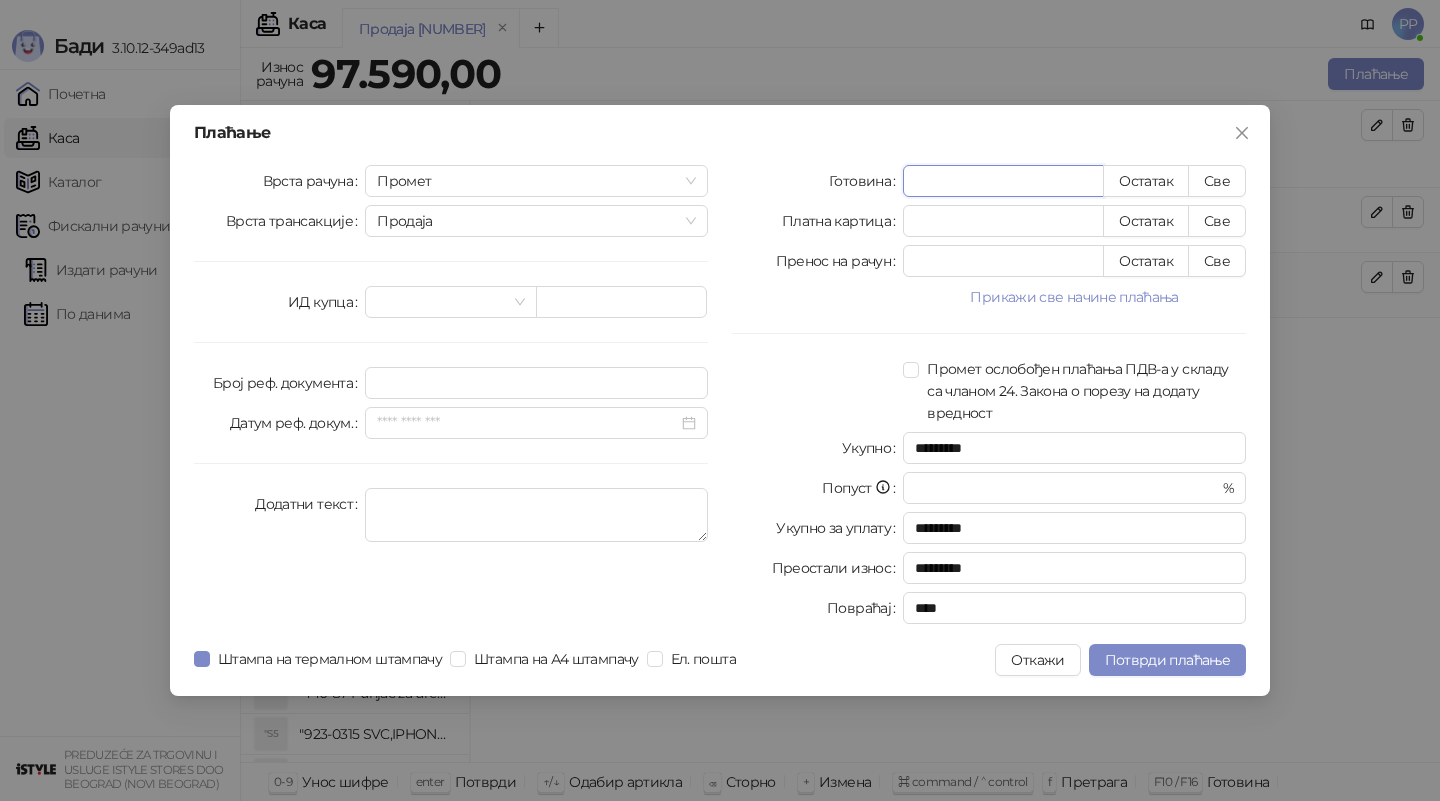 type on "*" 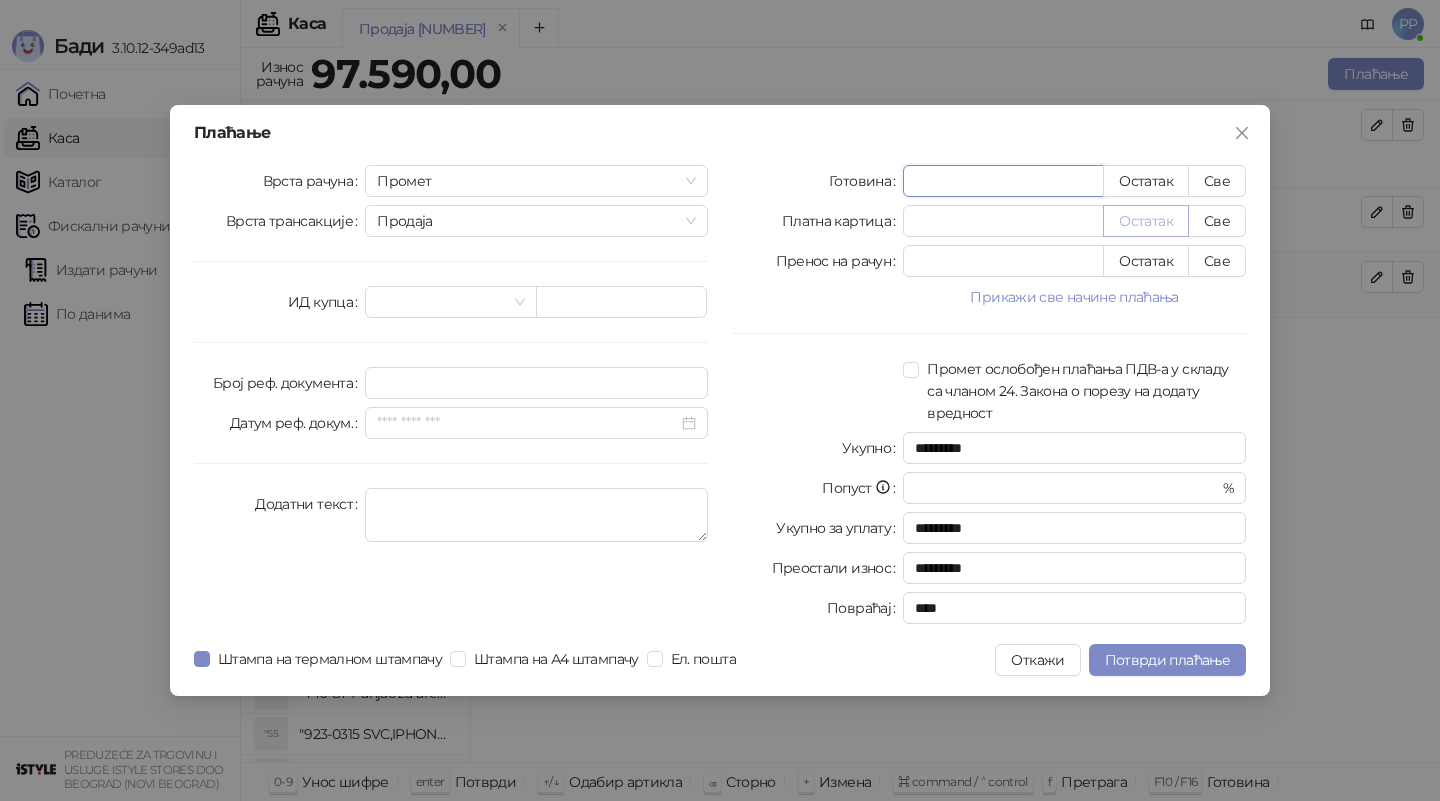 type on "*****" 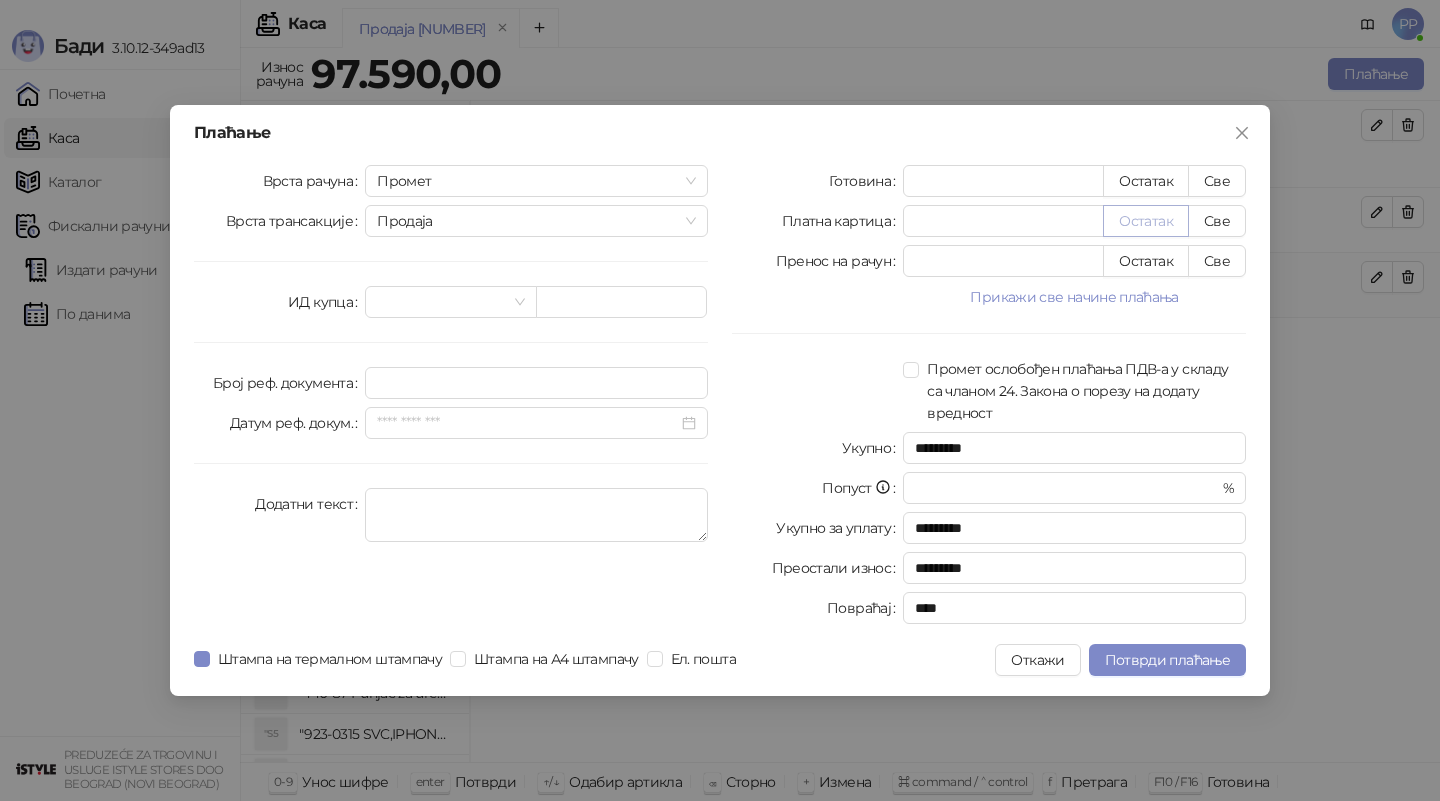 click on "Остатак" at bounding box center [1146, 221] 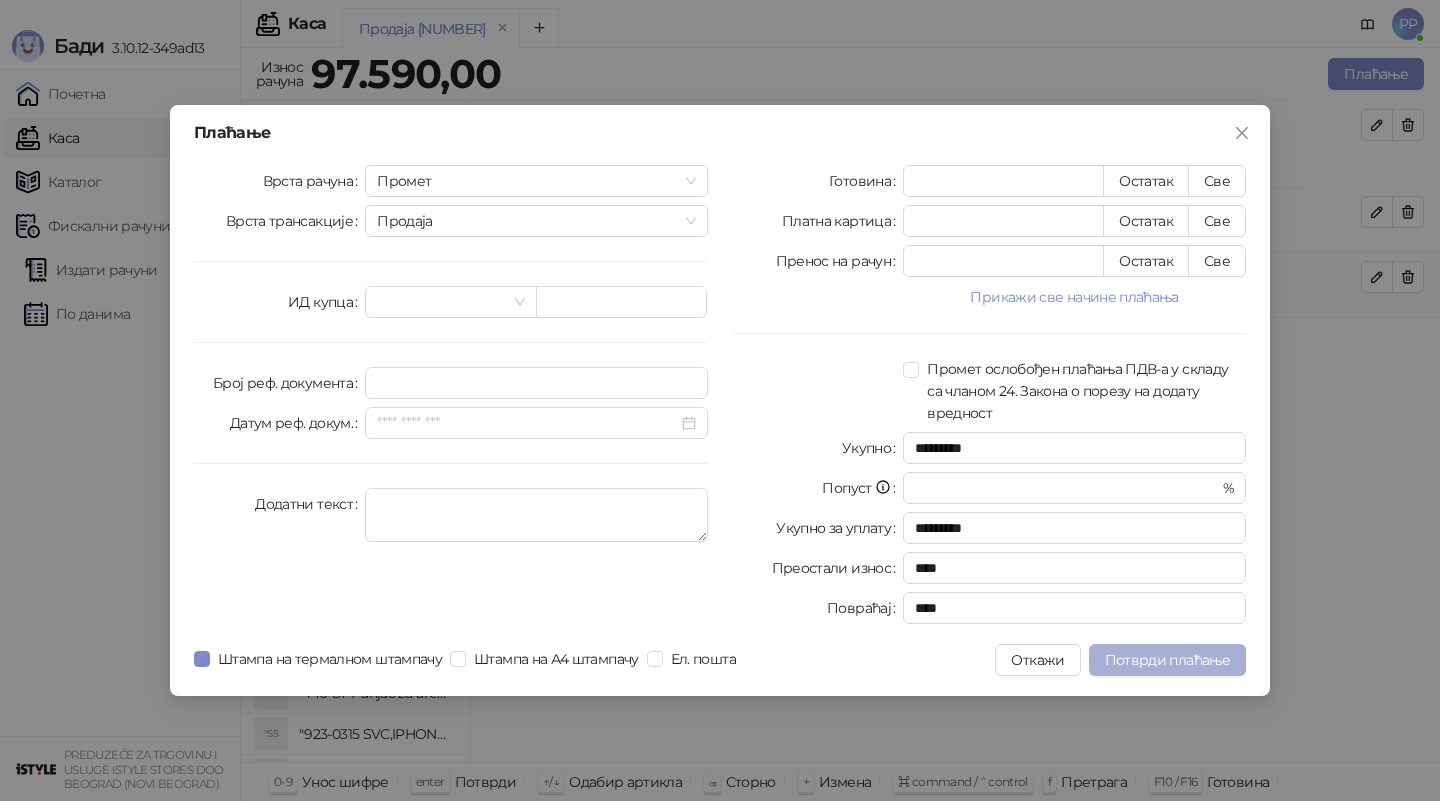 click on "Потврди плаћање" at bounding box center (1167, 660) 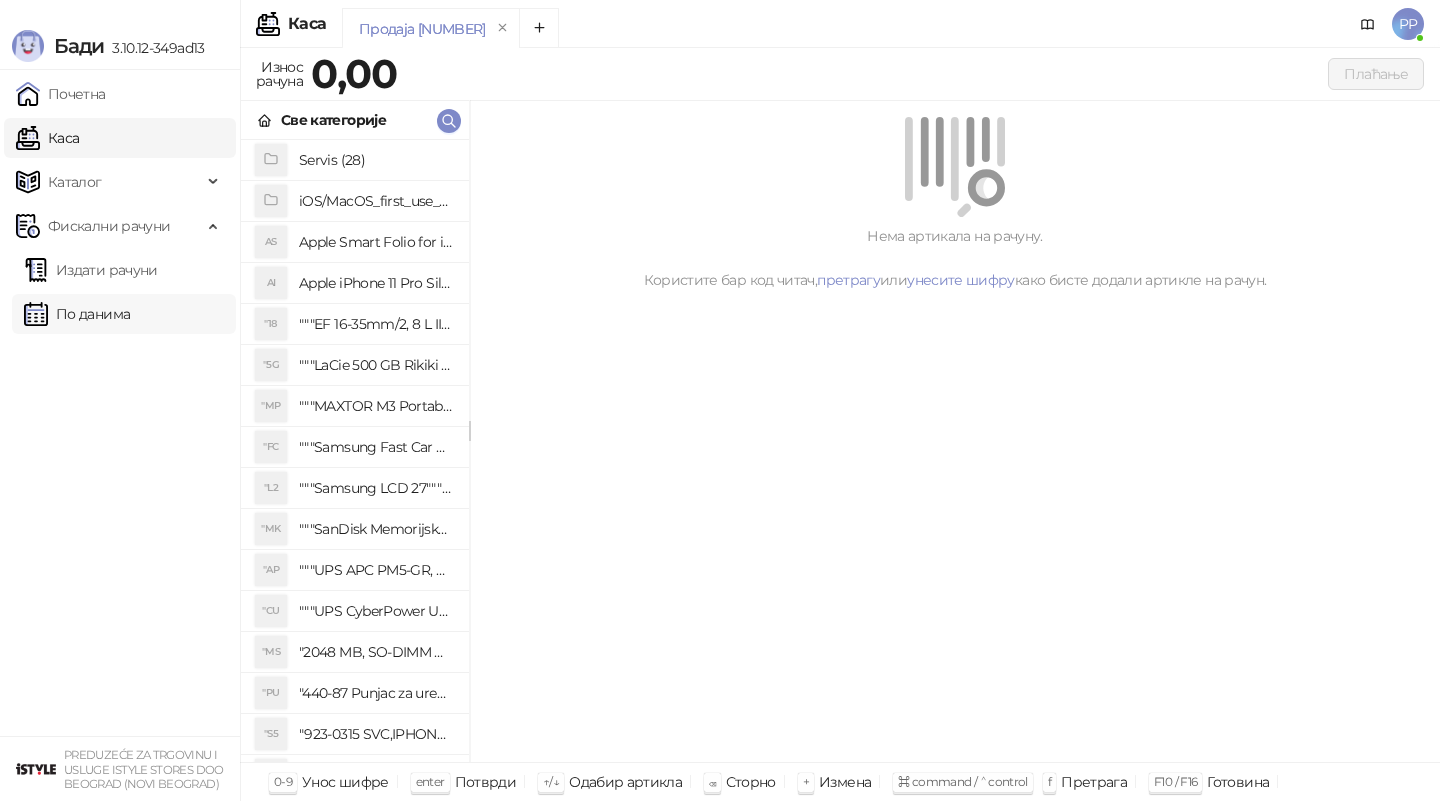 click on "По данима" at bounding box center [77, 314] 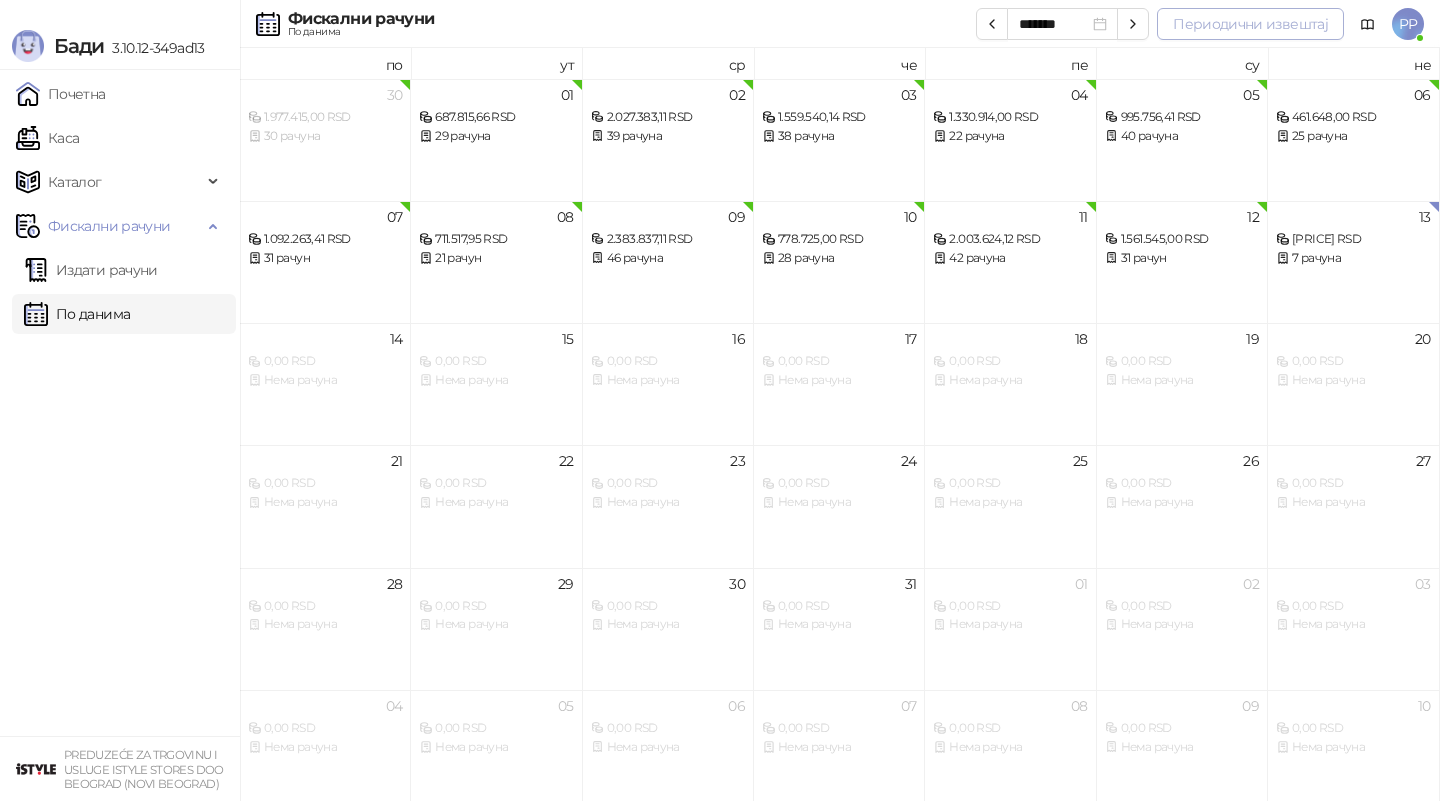 click on "Периодични извештај" at bounding box center (1250, 24) 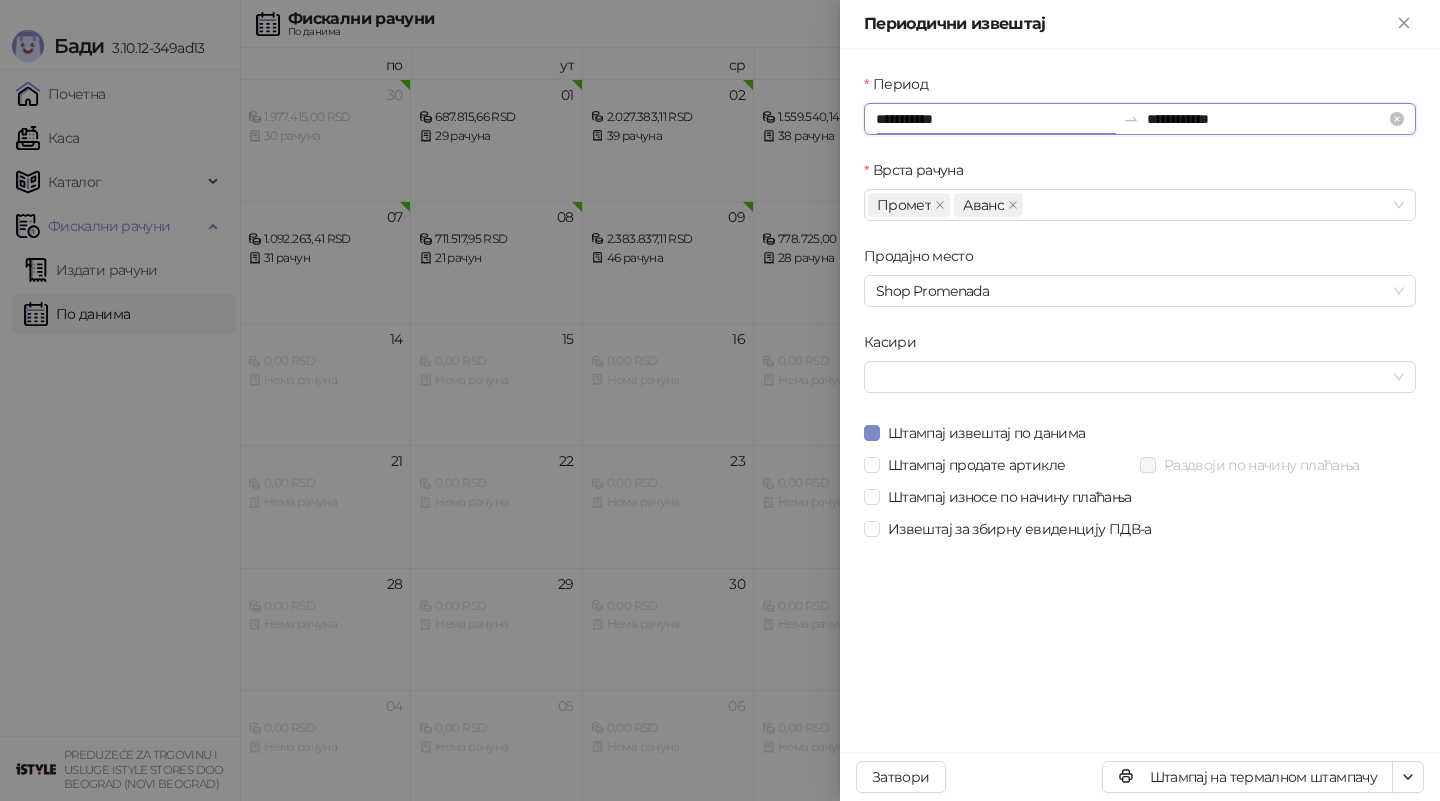 click on "**********" at bounding box center (995, 119) 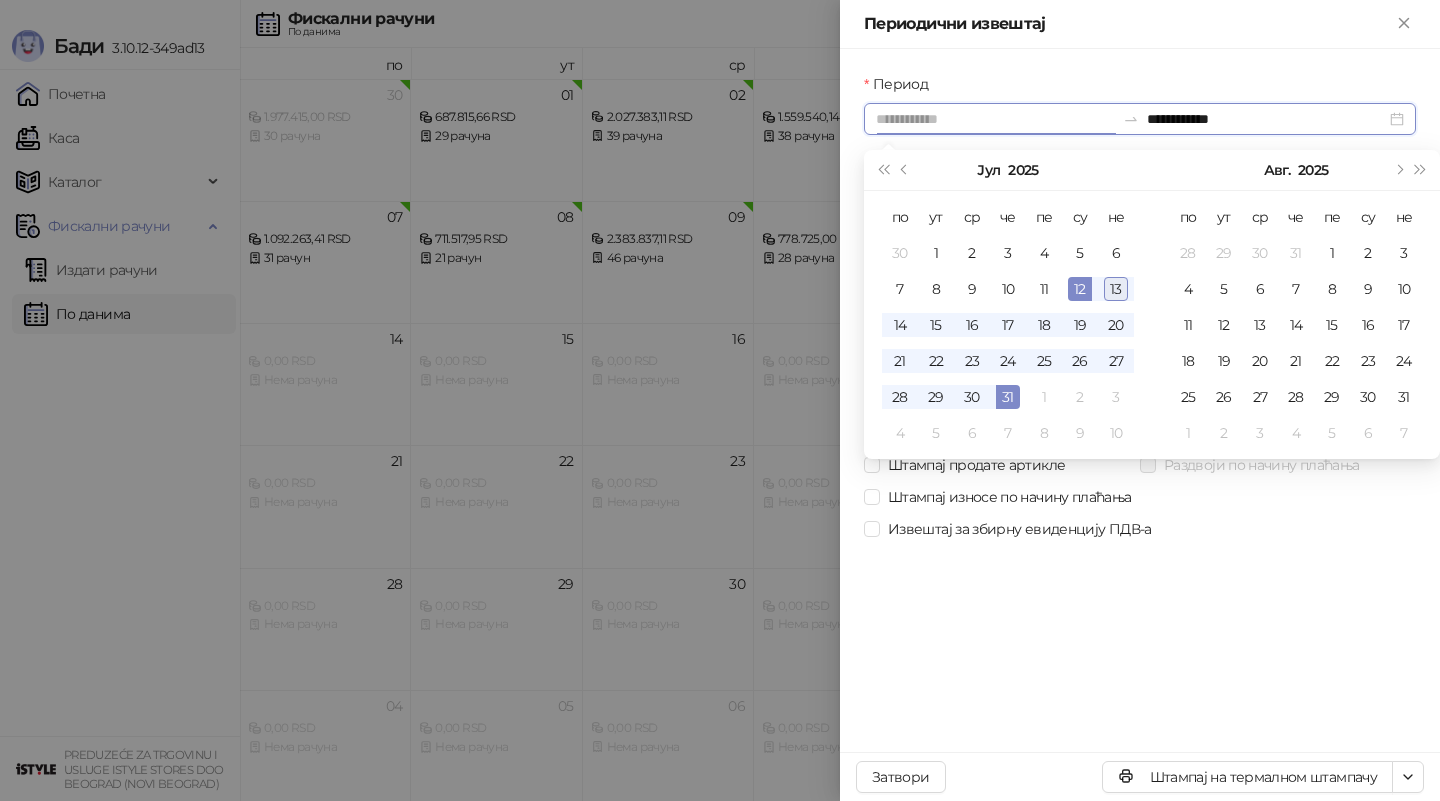 type on "**********" 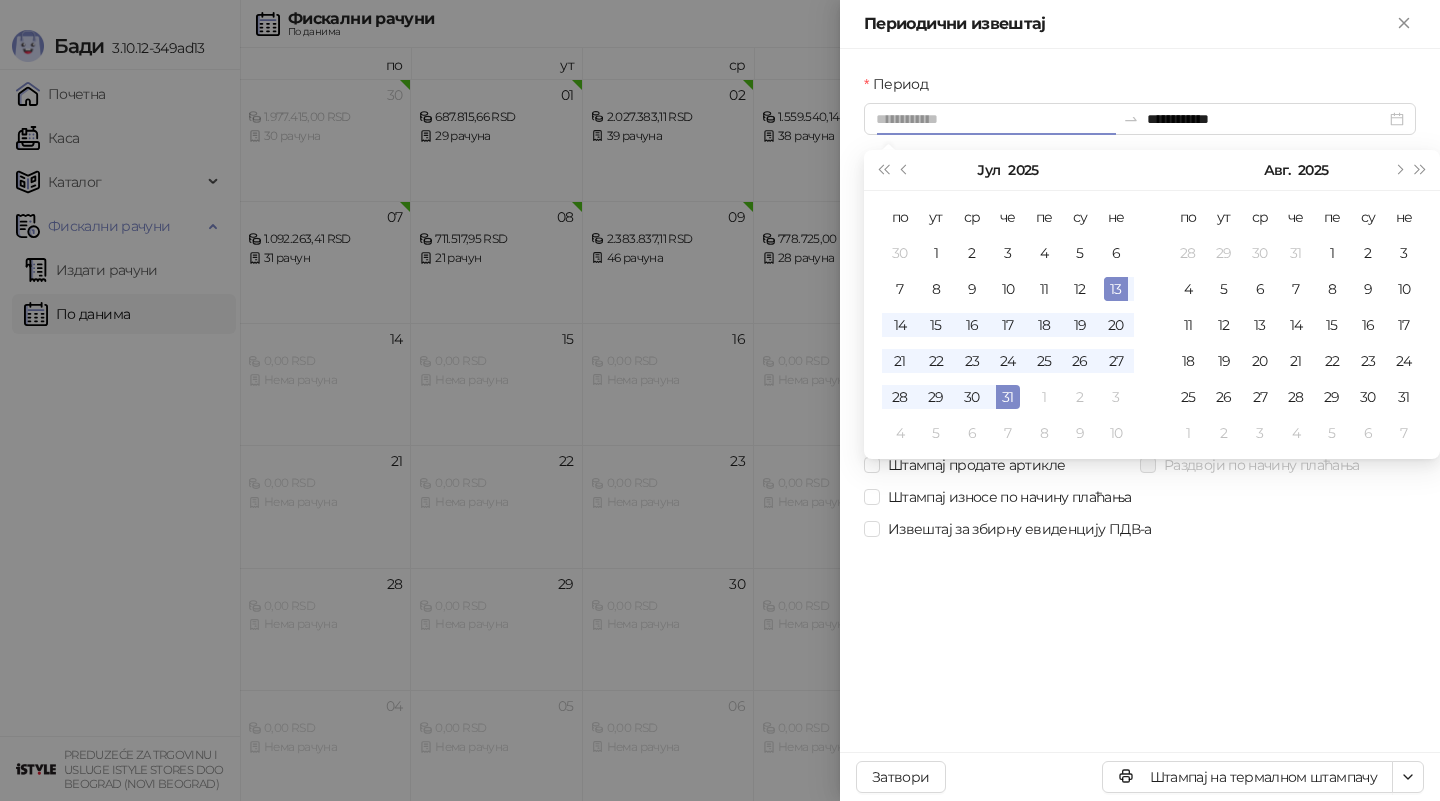 click on "13" at bounding box center (1116, 289) 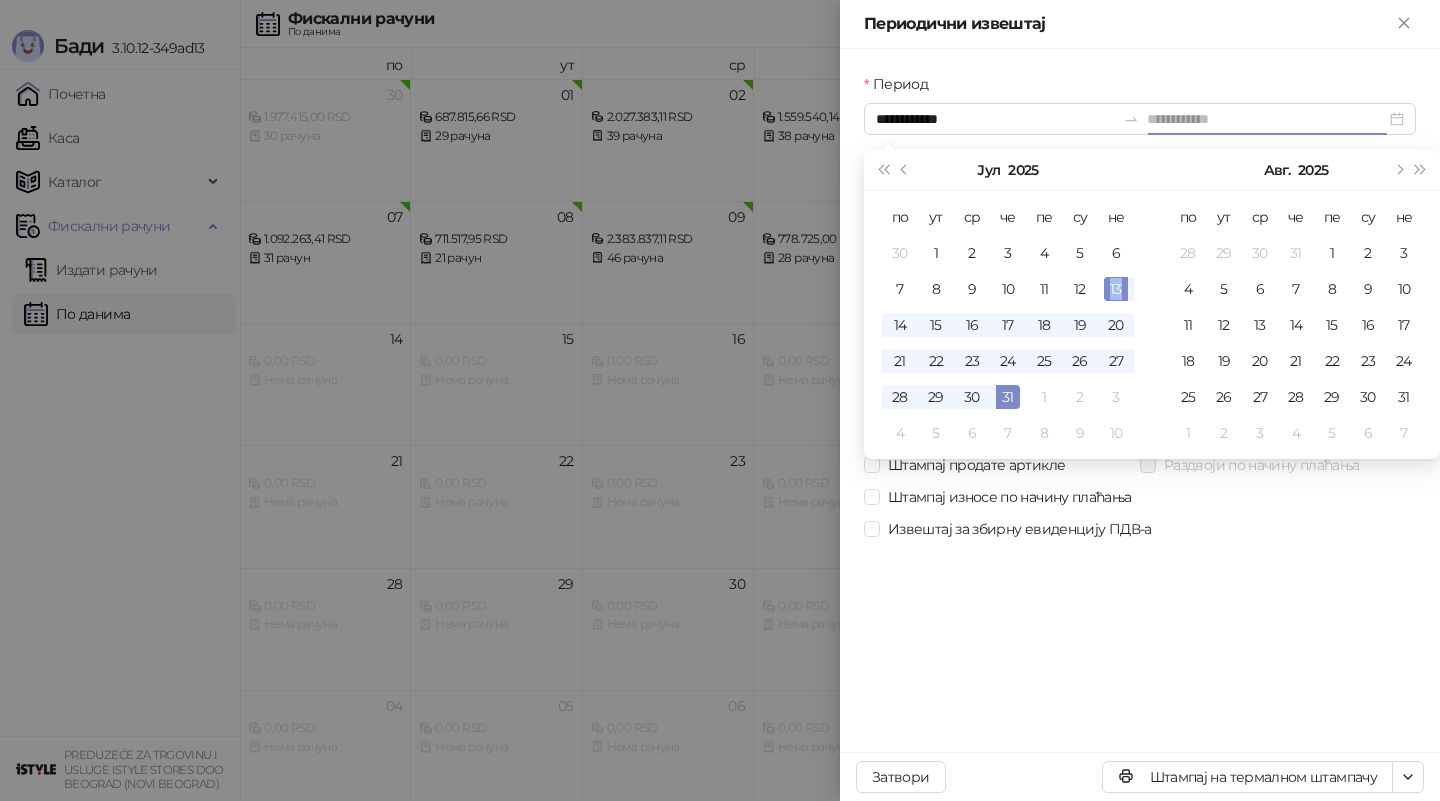 click on "13" at bounding box center [1116, 289] 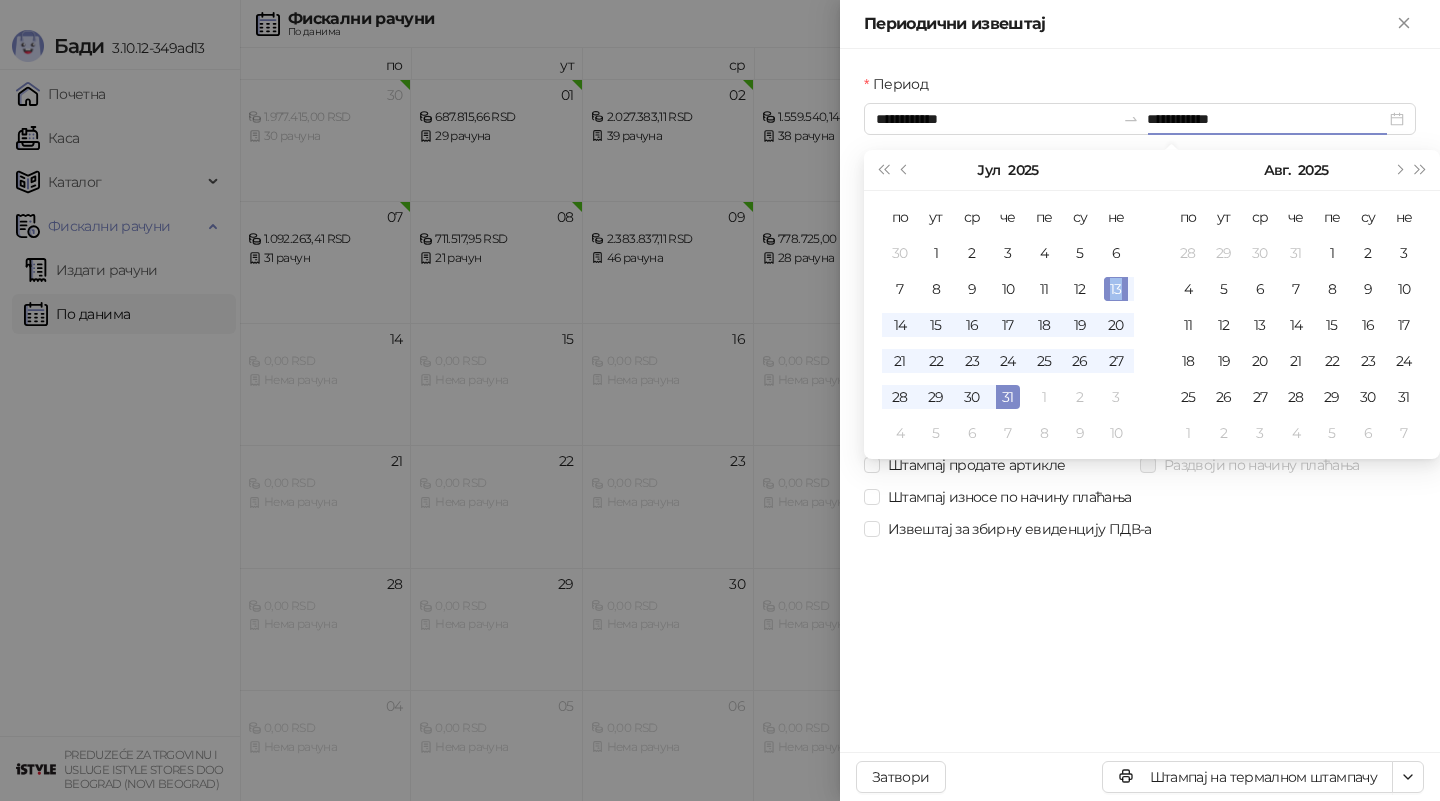 type on "**********" 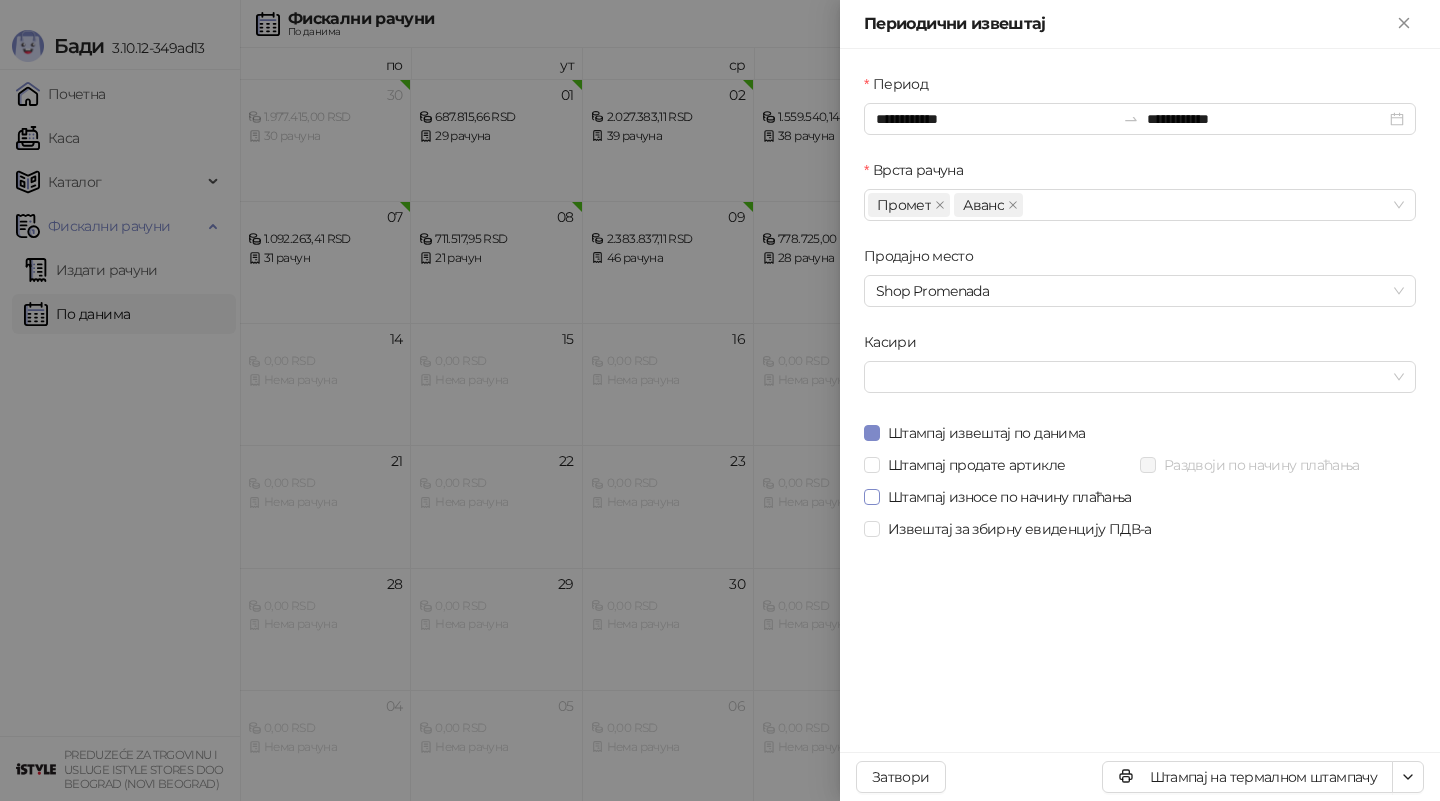 click on "Штампај износе по начину плаћања" at bounding box center (1010, 497) 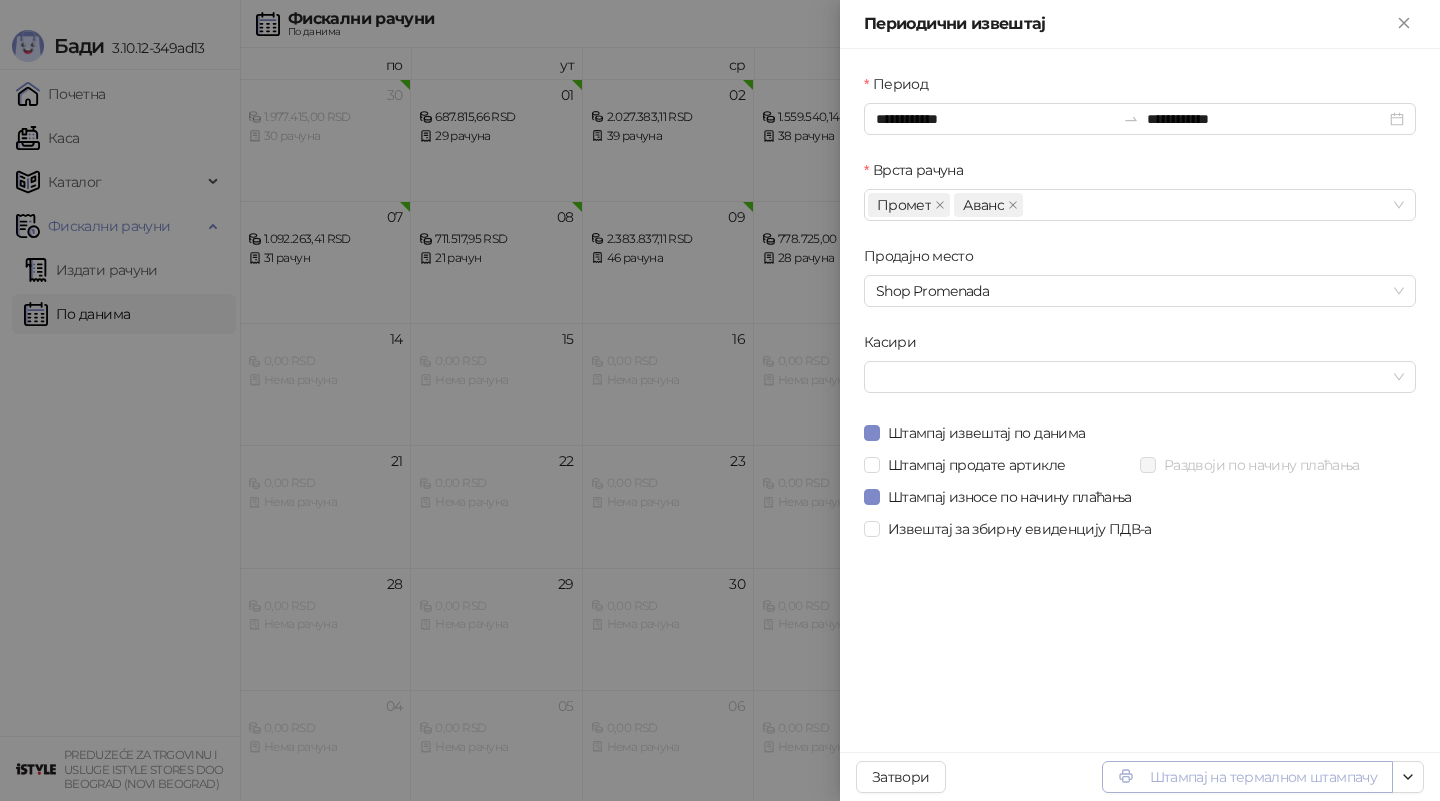 click on "Штампај на термалном штампачу" at bounding box center (1247, 777) 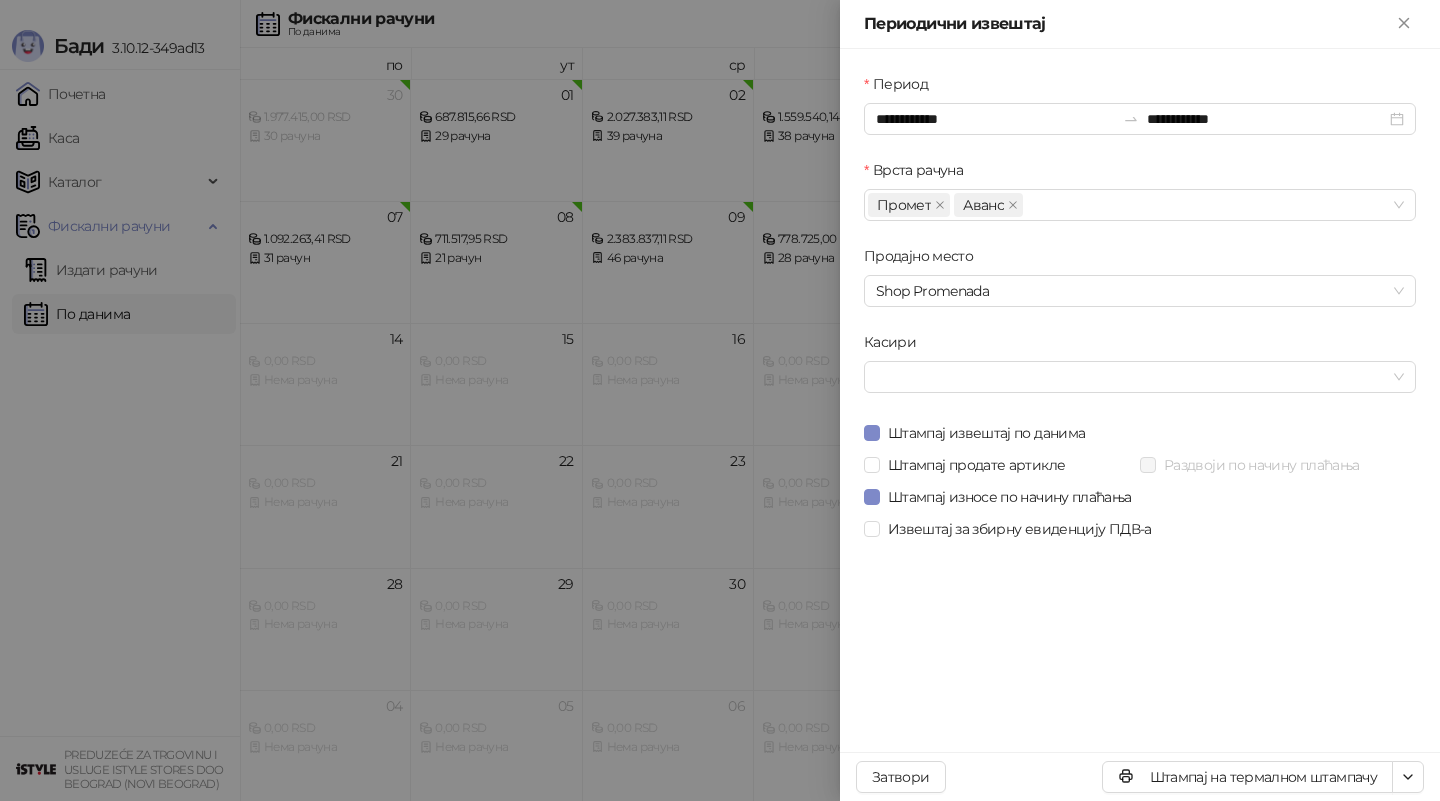 click at bounding box center [720, 400] 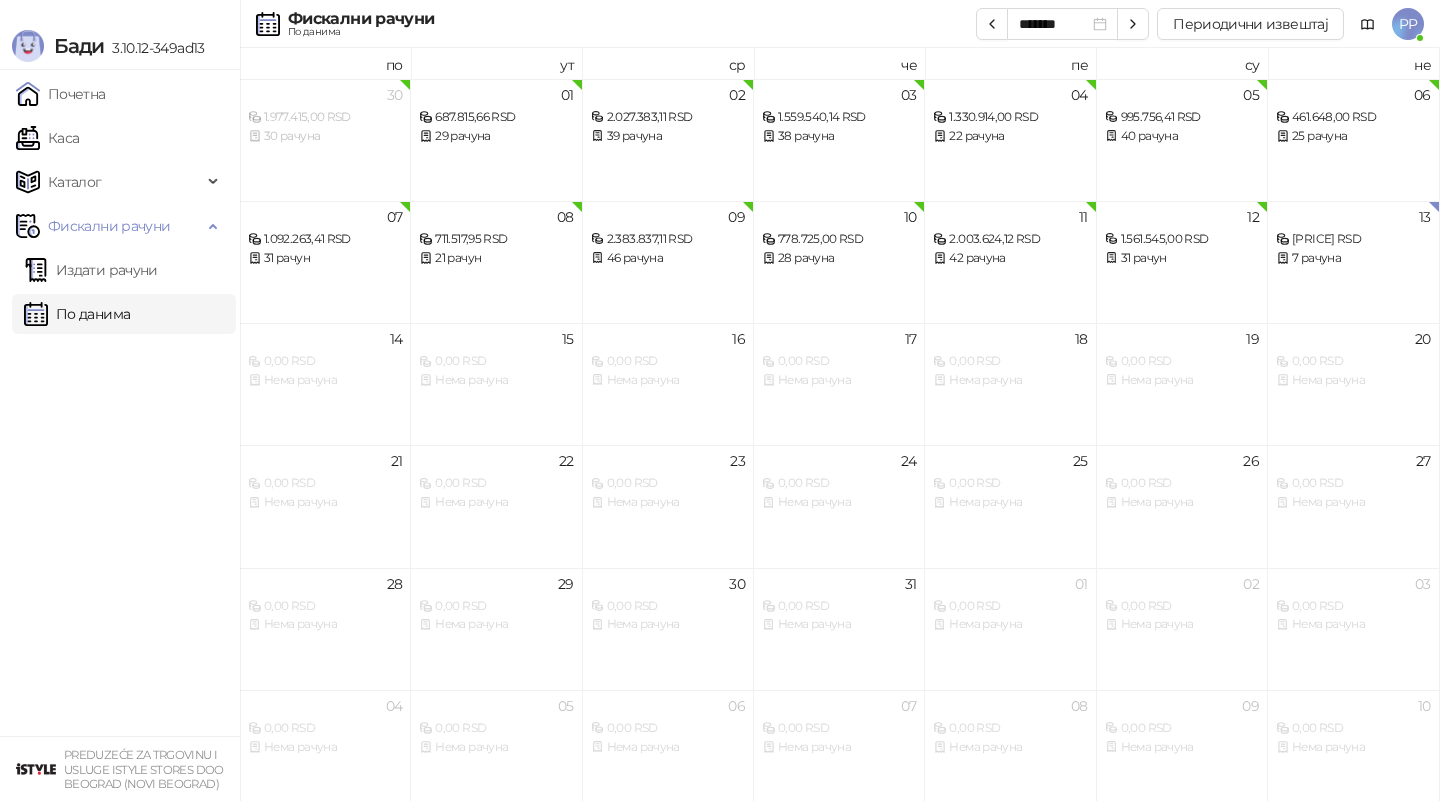 click on "PP" at bounding box center [1408, 24] 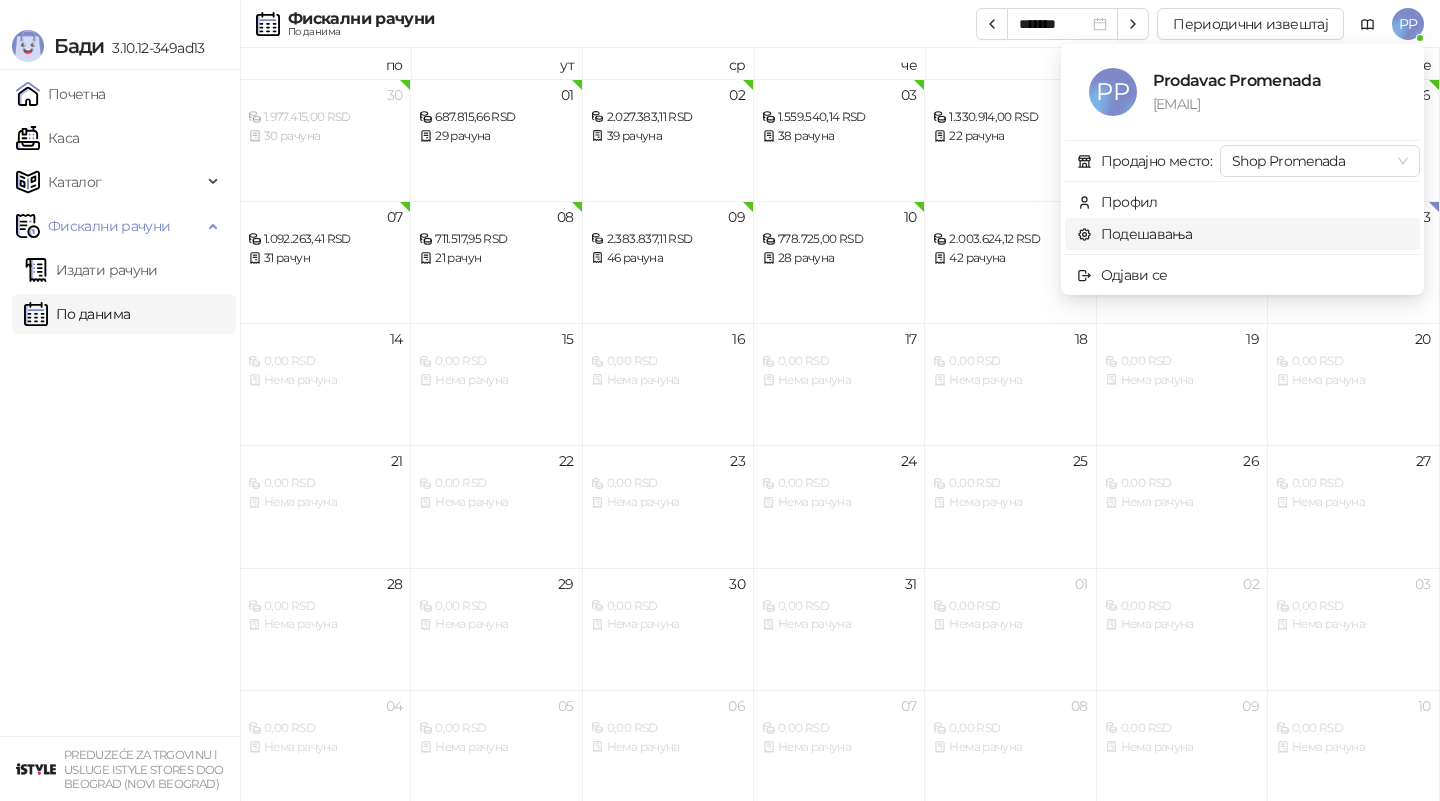 click on "Подешавања" at bounding box center [1135, 234] 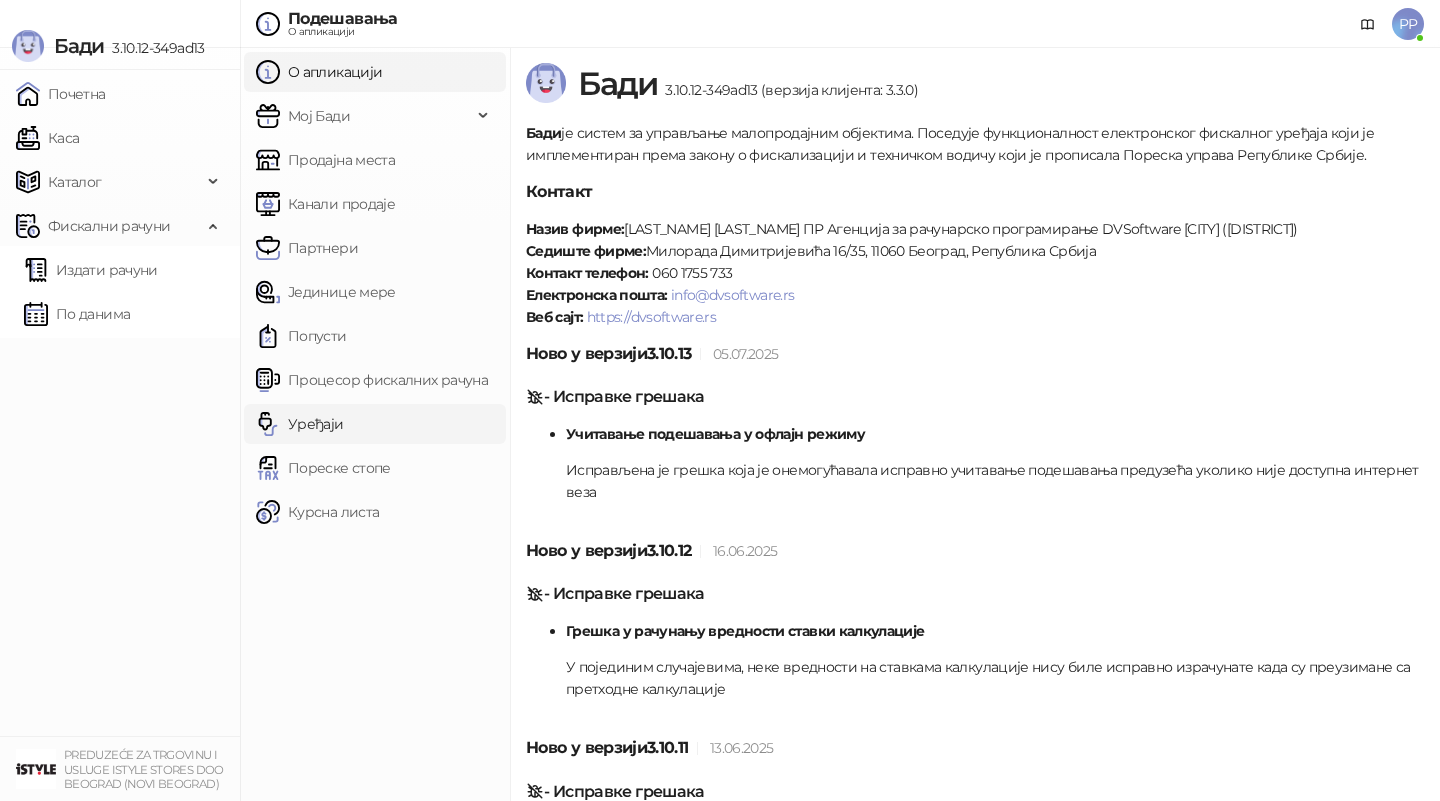 click on "Уређаји" at bounding box center [300, 424] 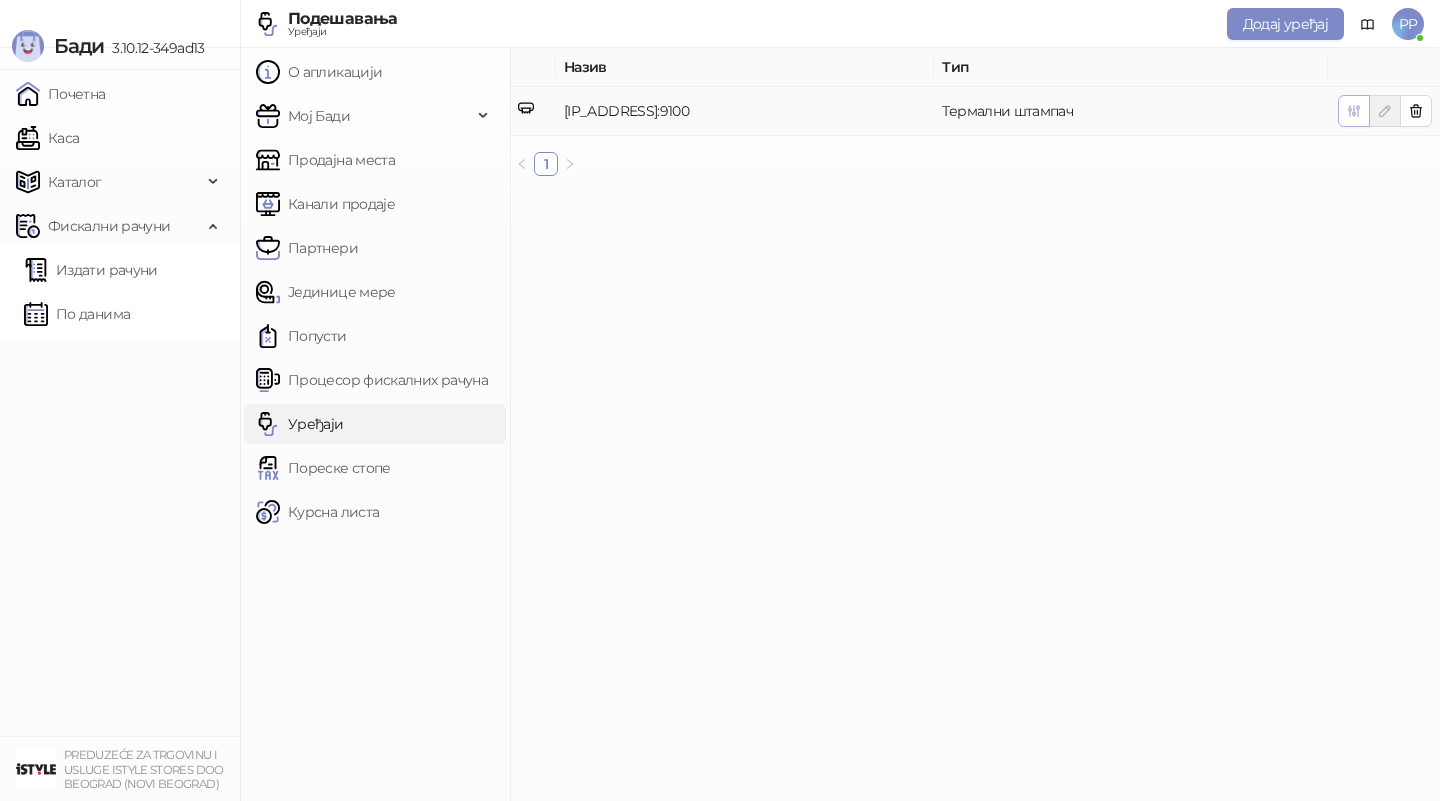 click 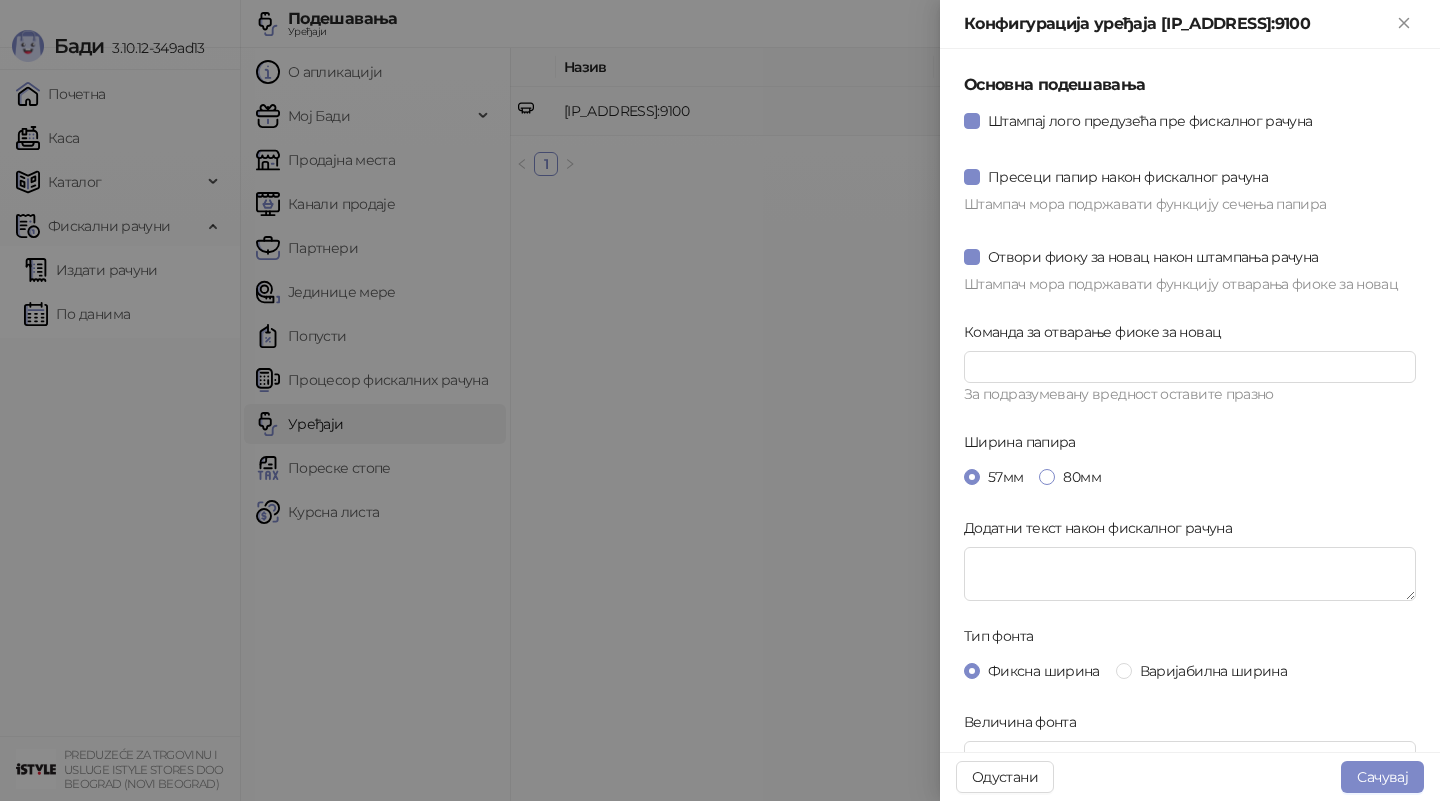 click on "80мм" at bounding box center [1081, 477] 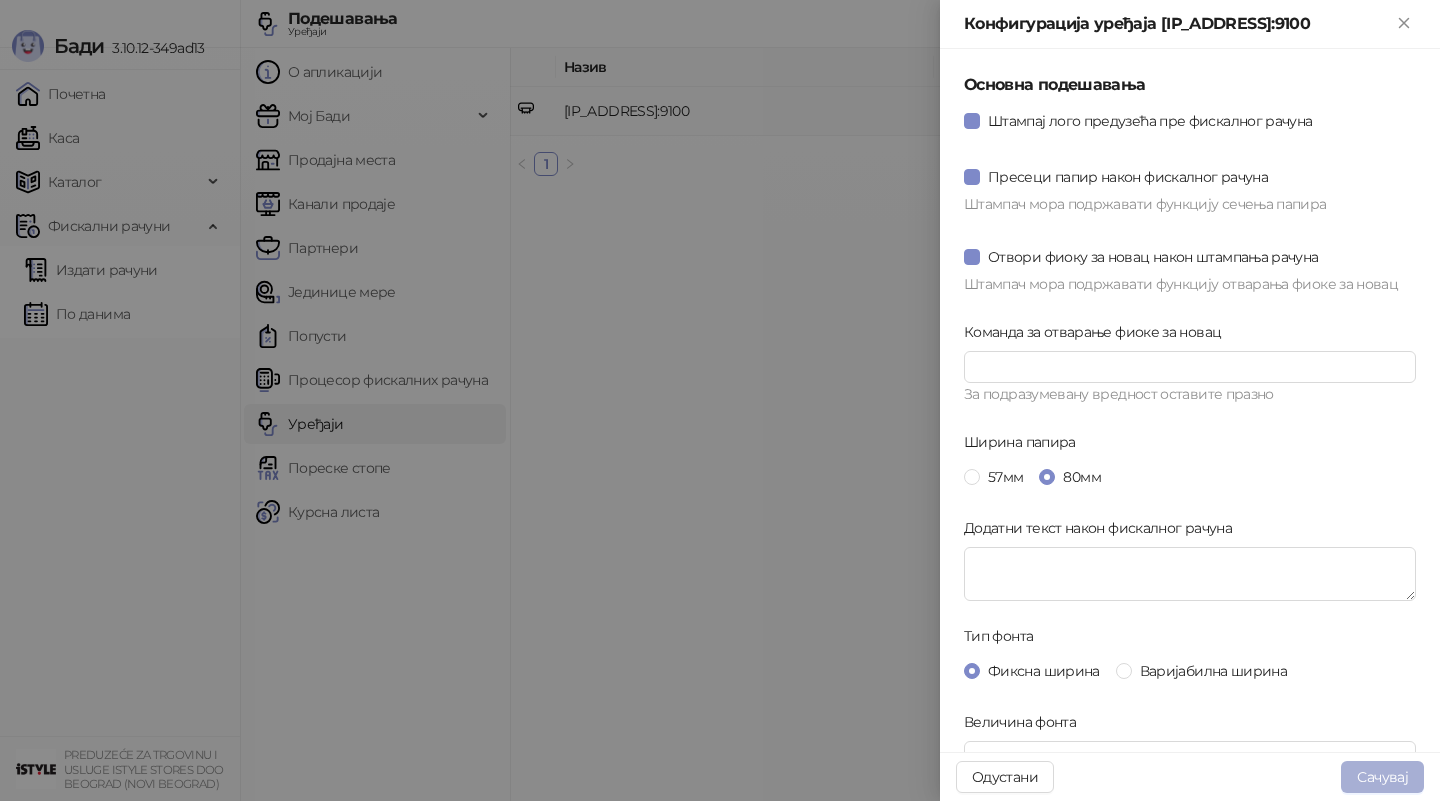 click on "Сачувај" at bounding box center [1382, 777] 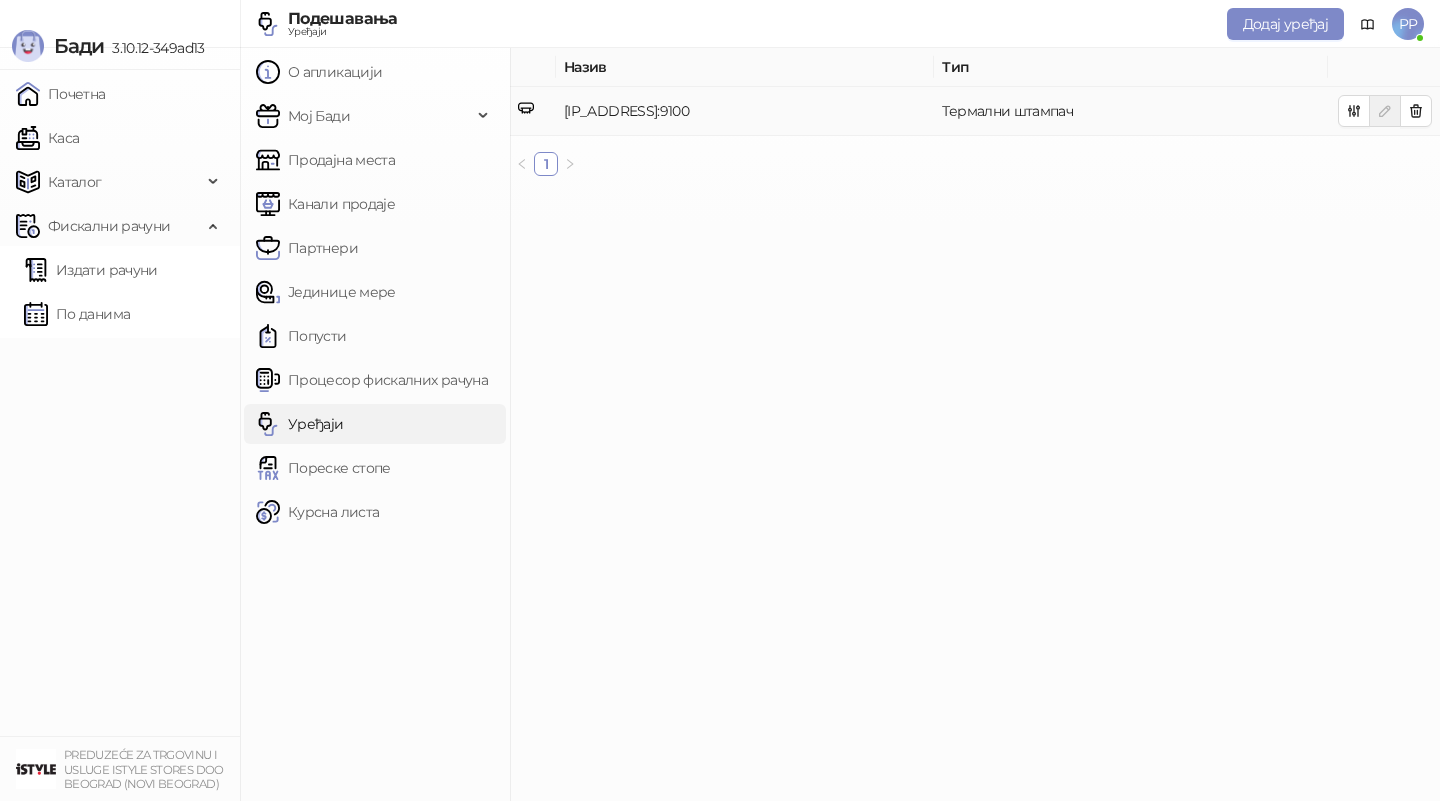 click on "Назив Тип [IP_ADDRESS]:9100 Термални штампач 1" at bounding box center (975, 424) 